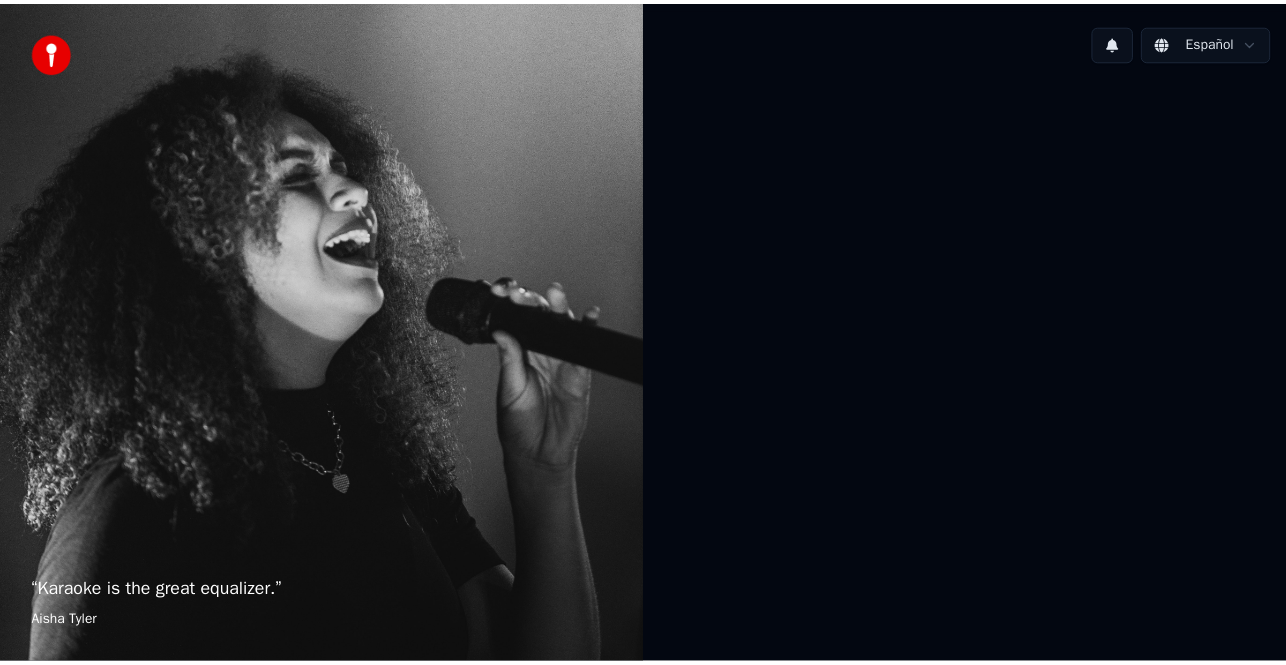 scroll, scrollTop: 0, scrollLeft: 0, axis: both 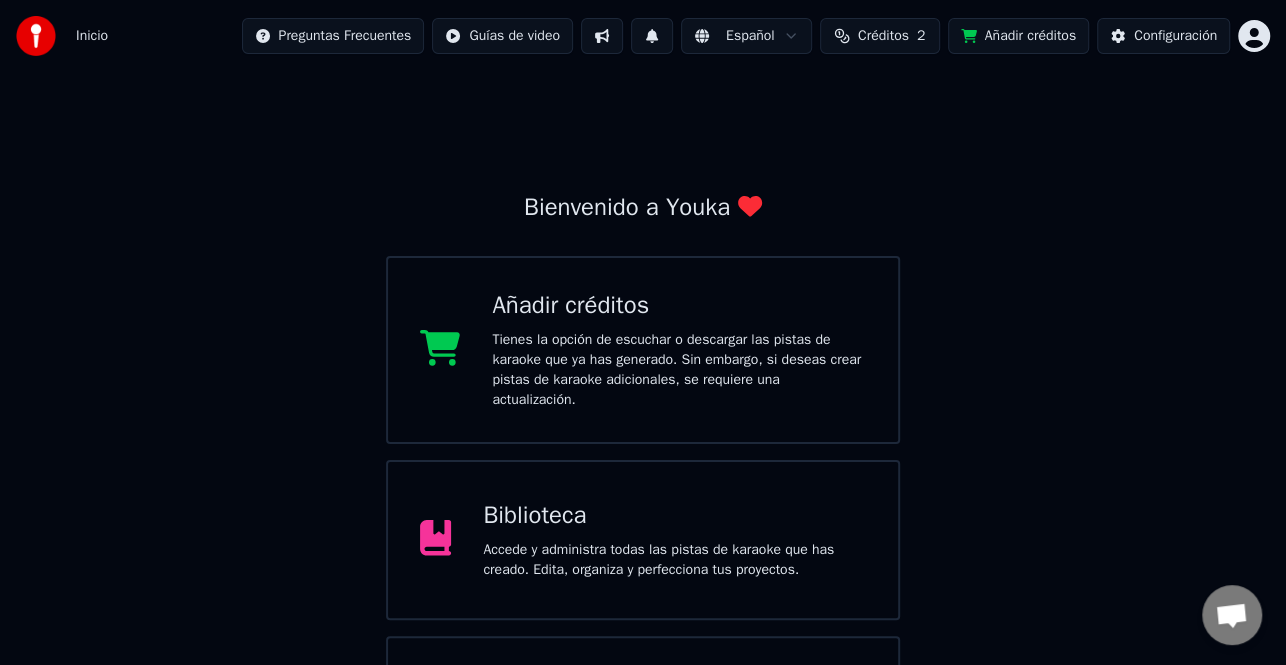 click on "Biblioteca" at bounding box center (674, 516) 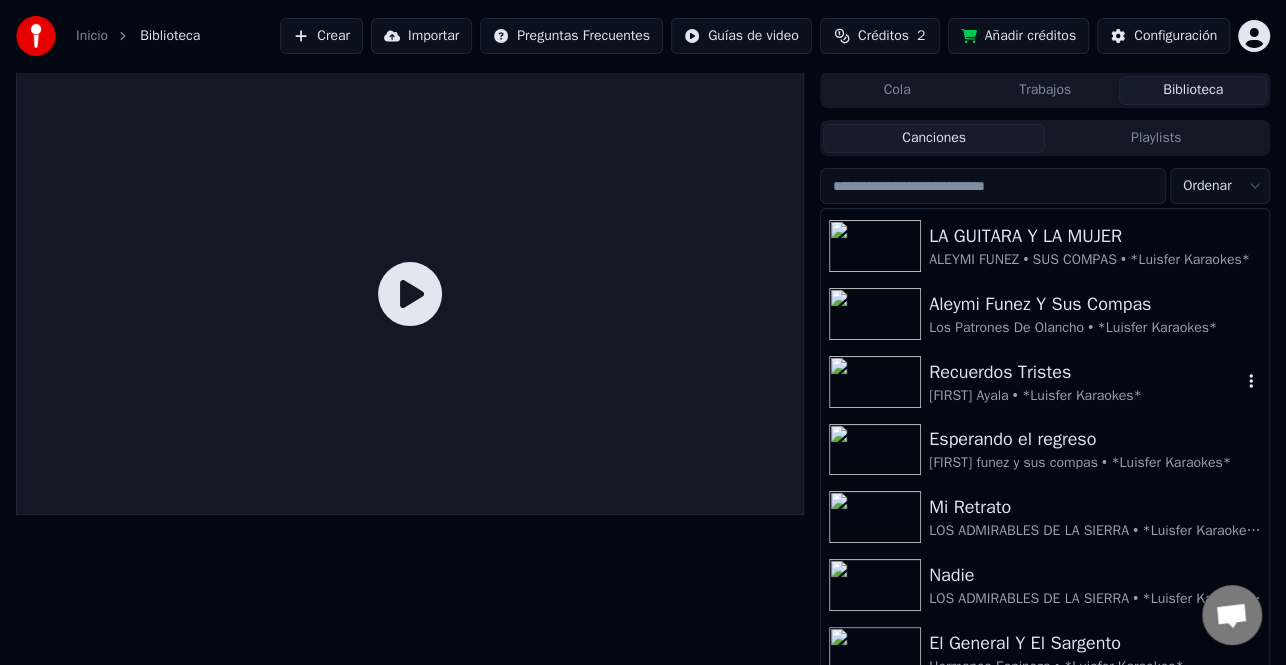 scroll, scrollTop: 300, scrollLeft: 0, axis: vertical 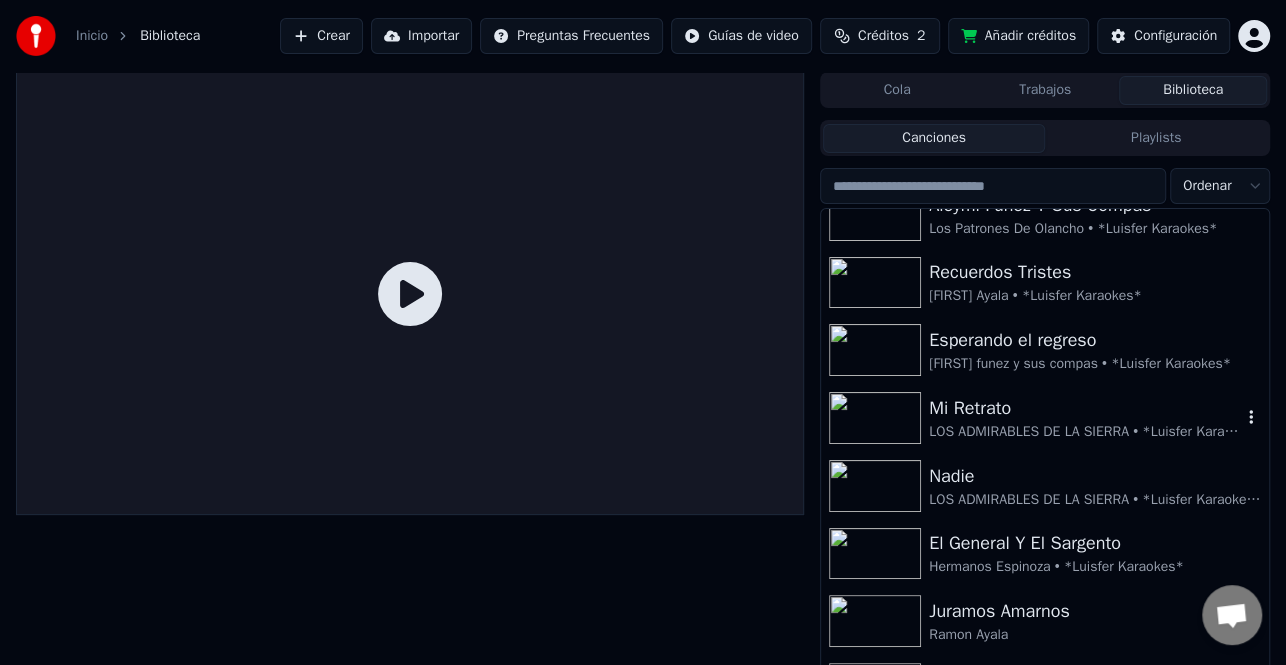 click on "LOS ADMIRABLES DE LA SIERRA •             *Luisfer Karaokes*" at bounding box center (1085, 432) 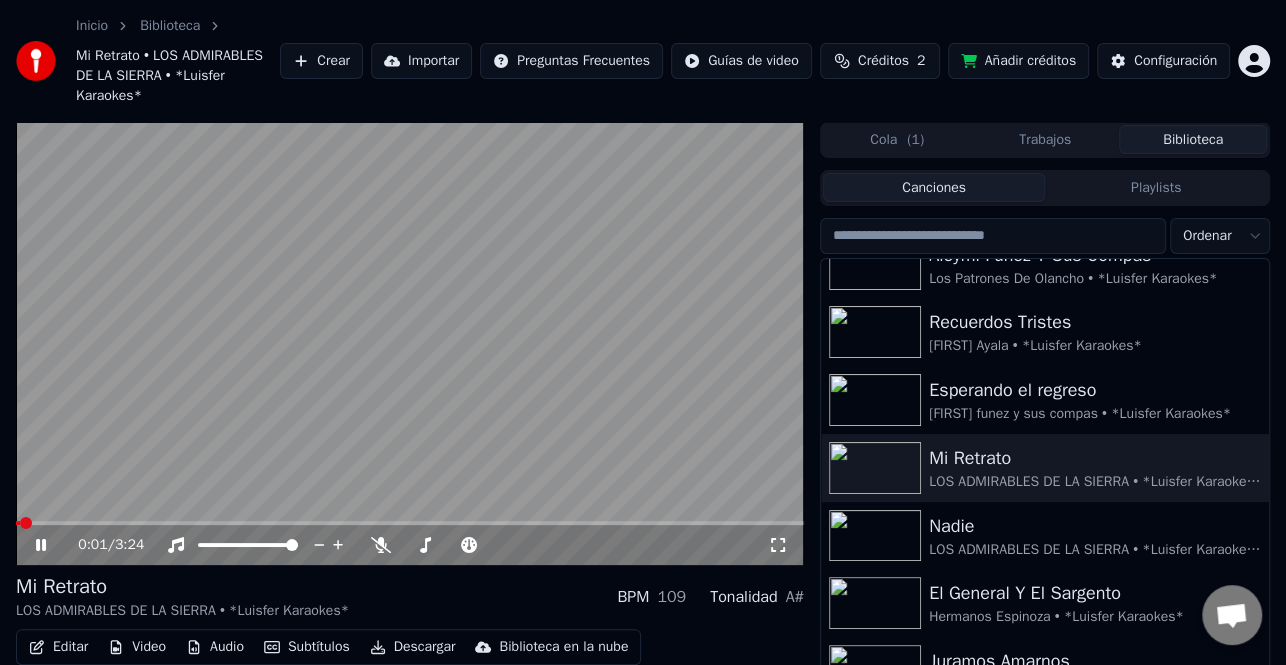 click at bounding box center [410, 523] 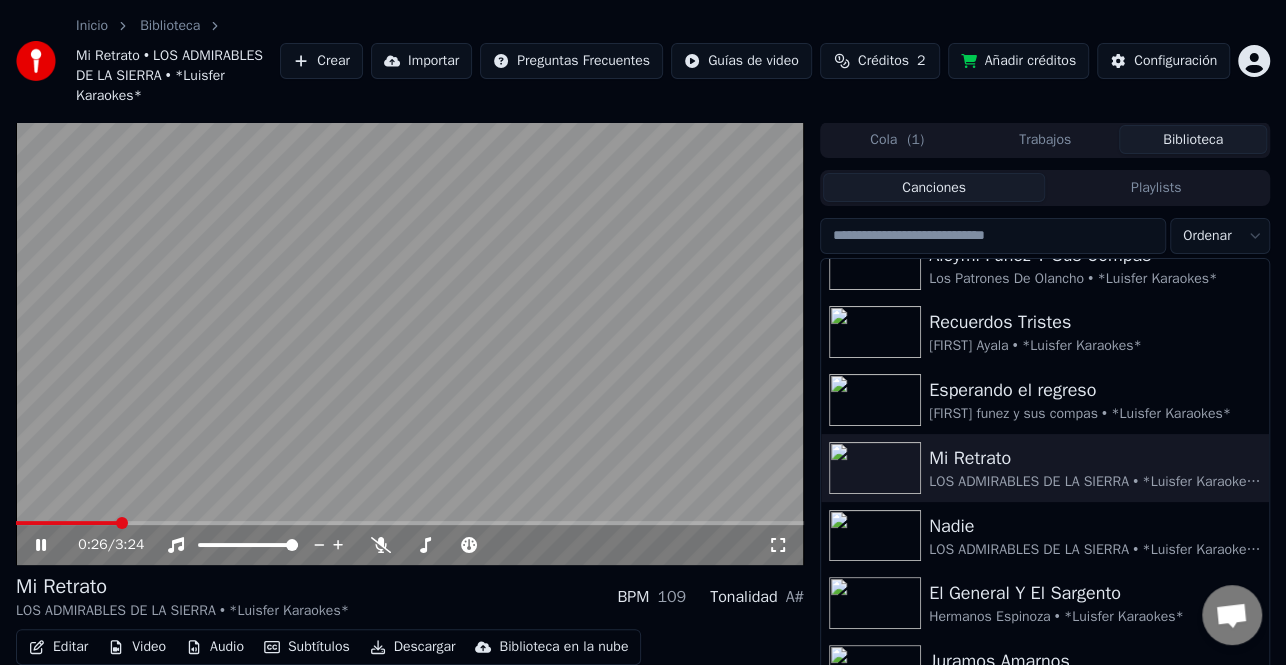 click 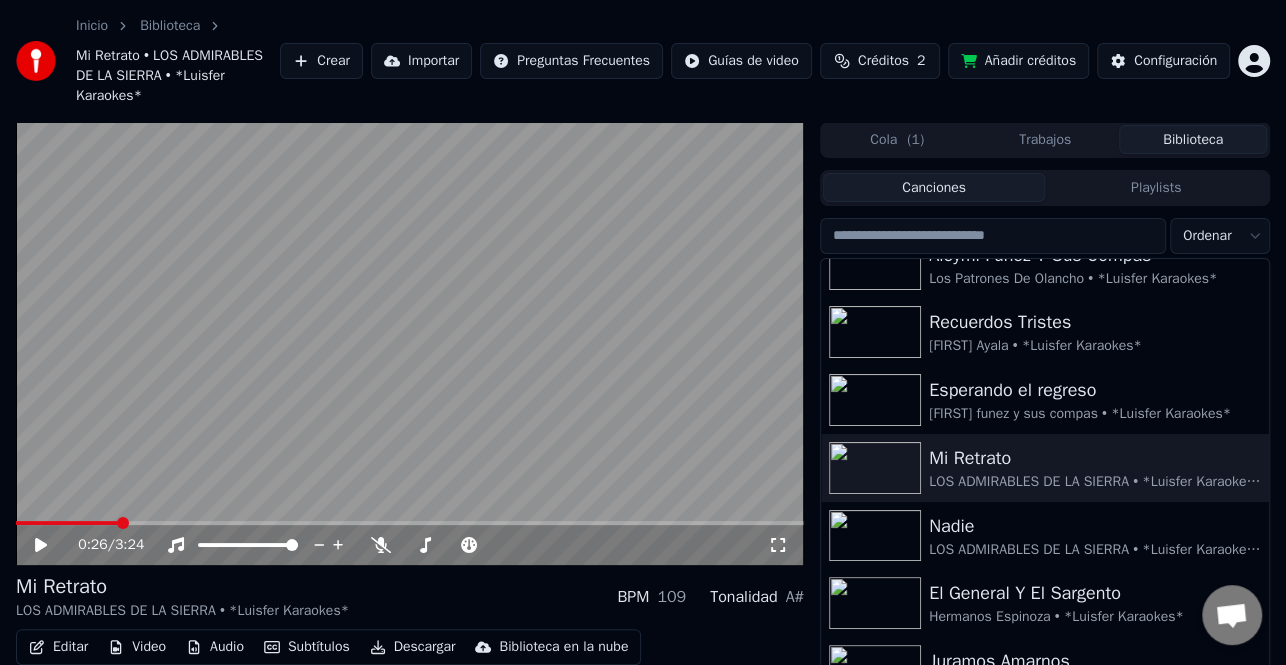 click on "Descargar" at bounding box center [413, 647] 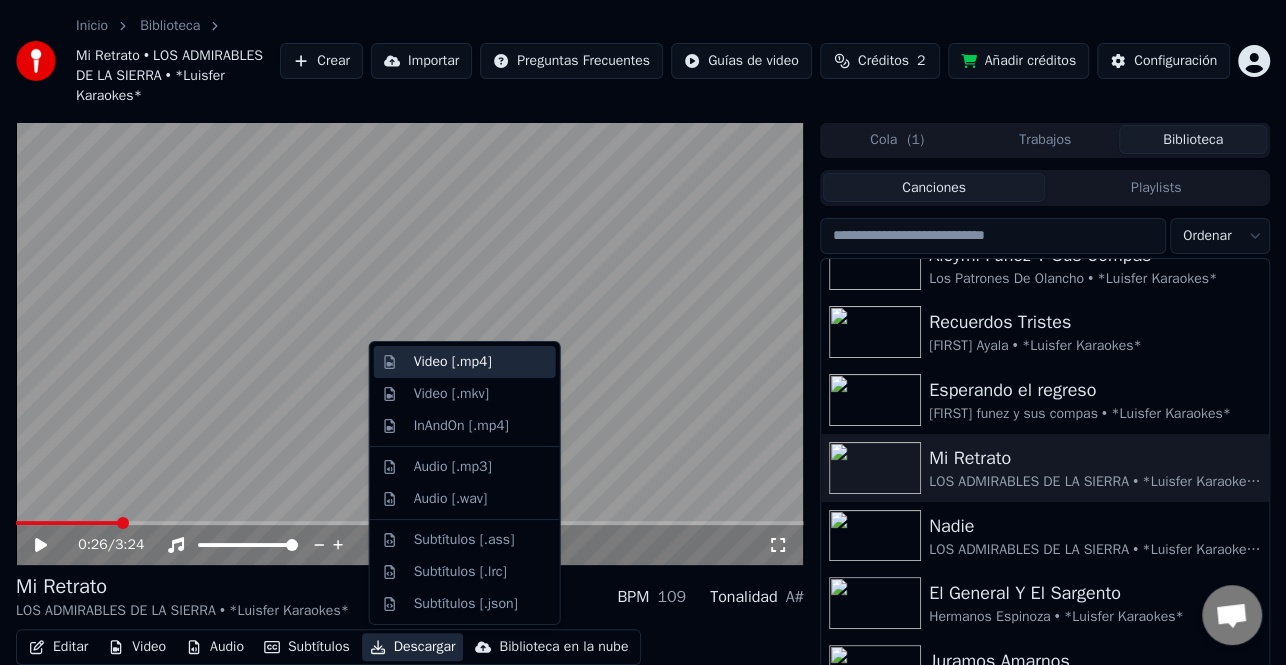 click on "Video [.mp4]" at bounding box center (481, 362) 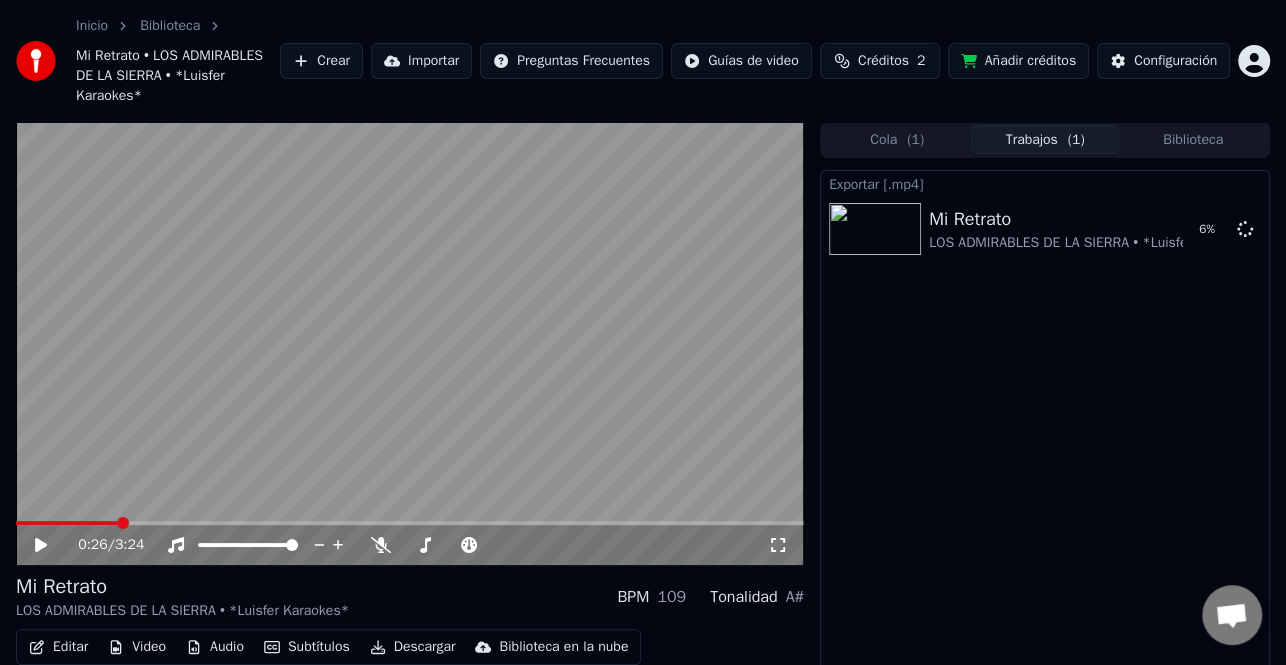 click on "Biblioteca" at bounding box center (1193, 139) 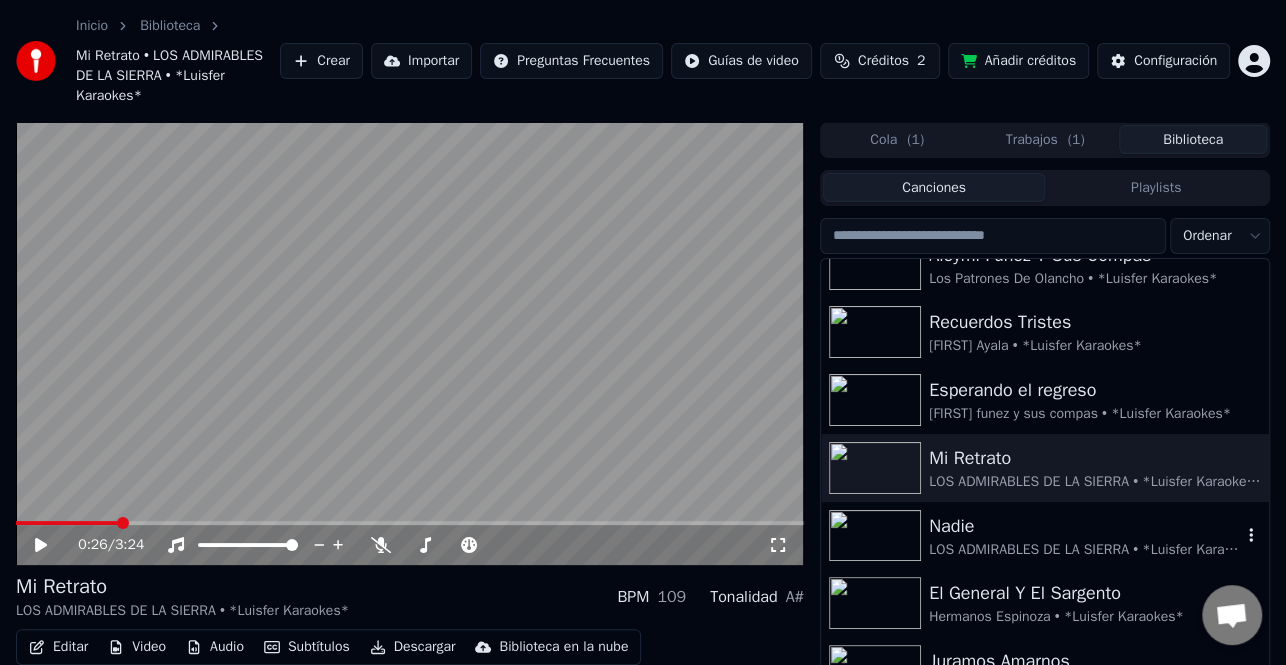 scroll, scrollTop: 400, scrollLeft: 0, axis: vertical 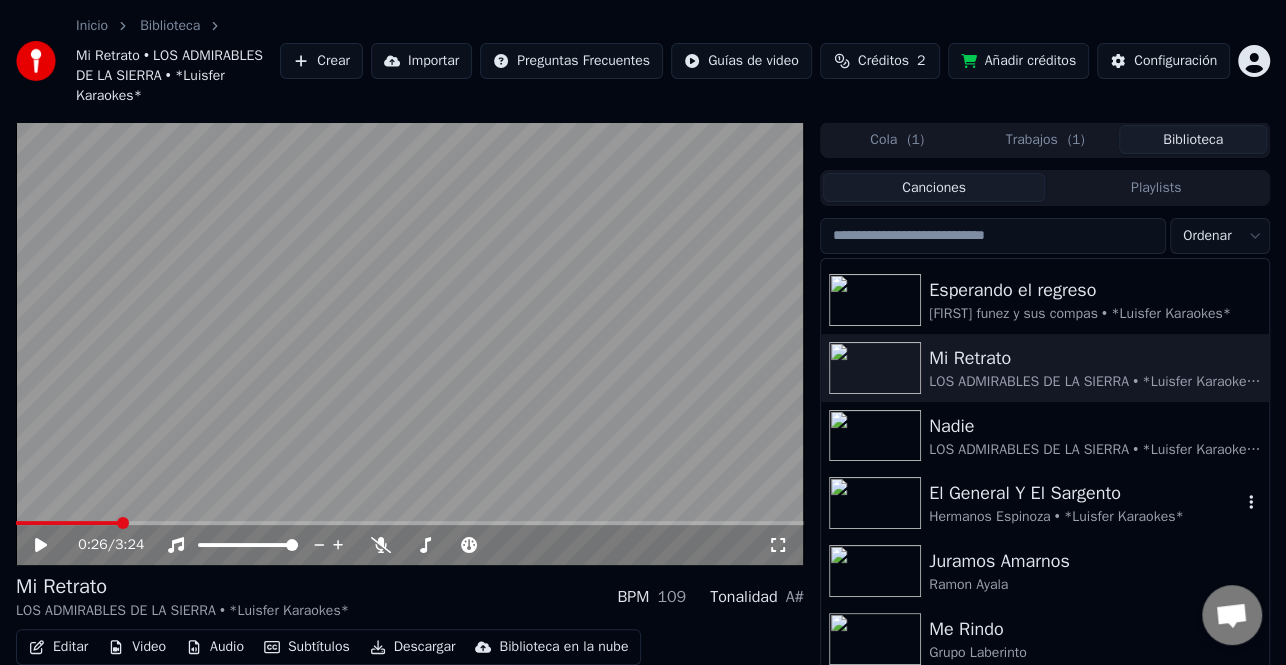 click on "Hermanos Espinoza • *Luisfer Karaokes*" at bounding box center (1085, 517) 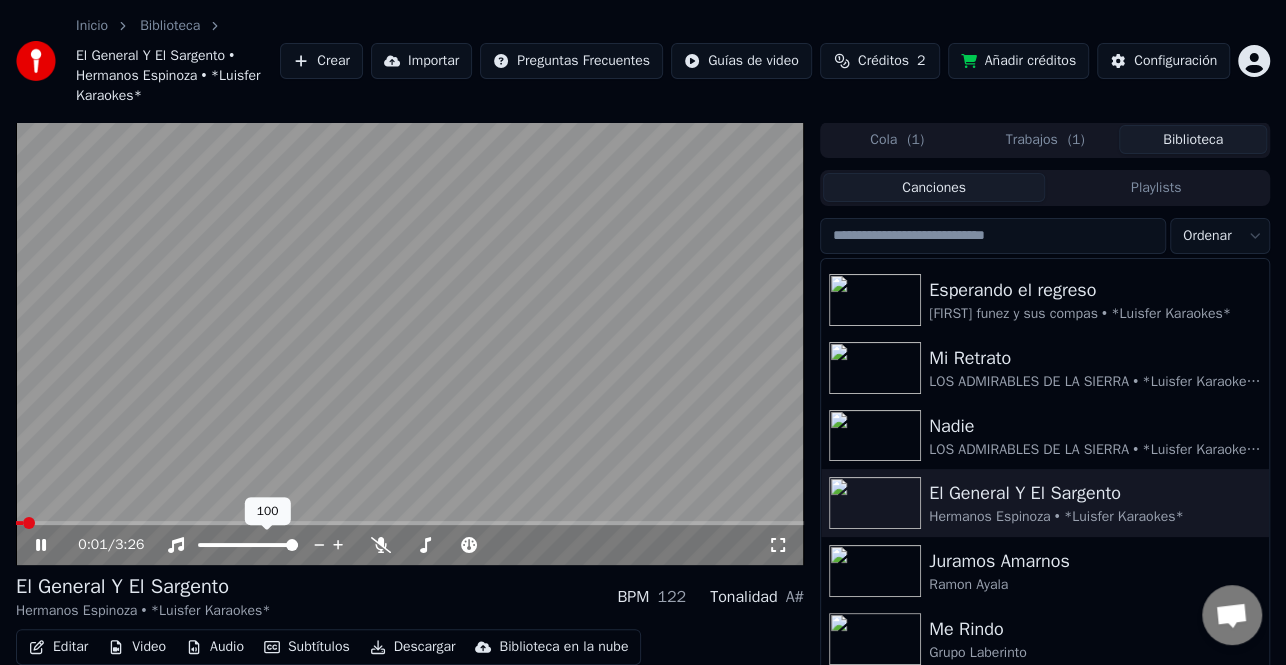 click on "100 100" at bounding box center (268, 511) 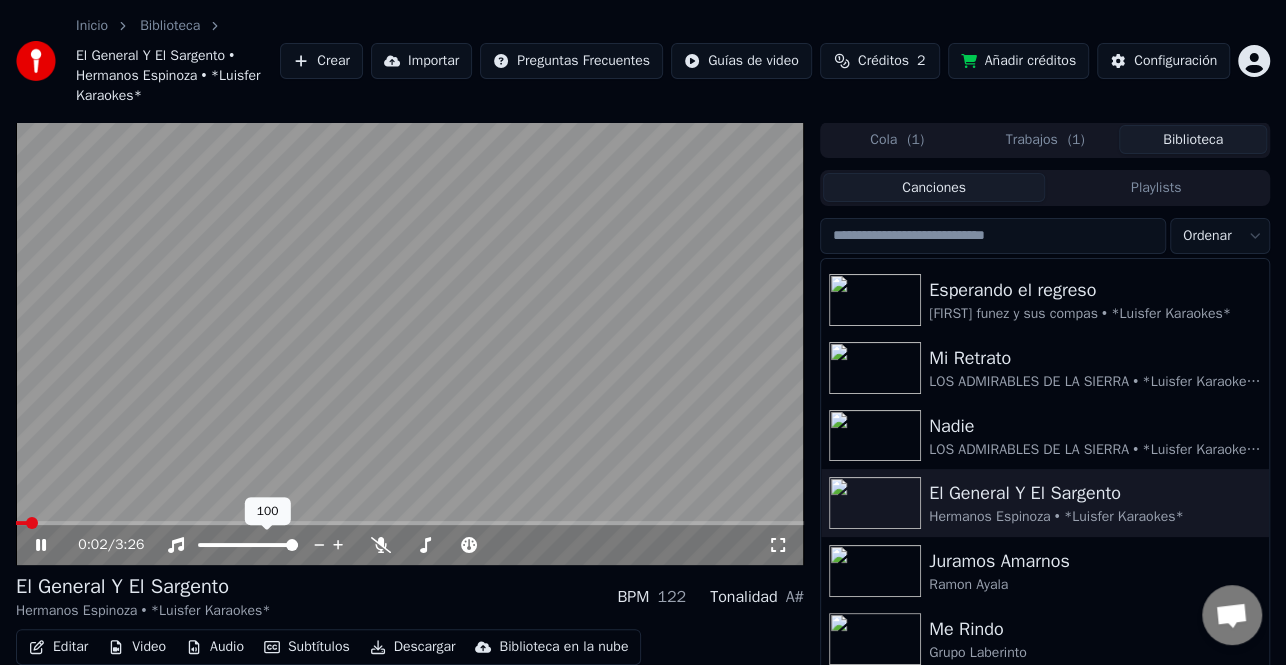 click on "100 100" at bounding box center (268, 511) 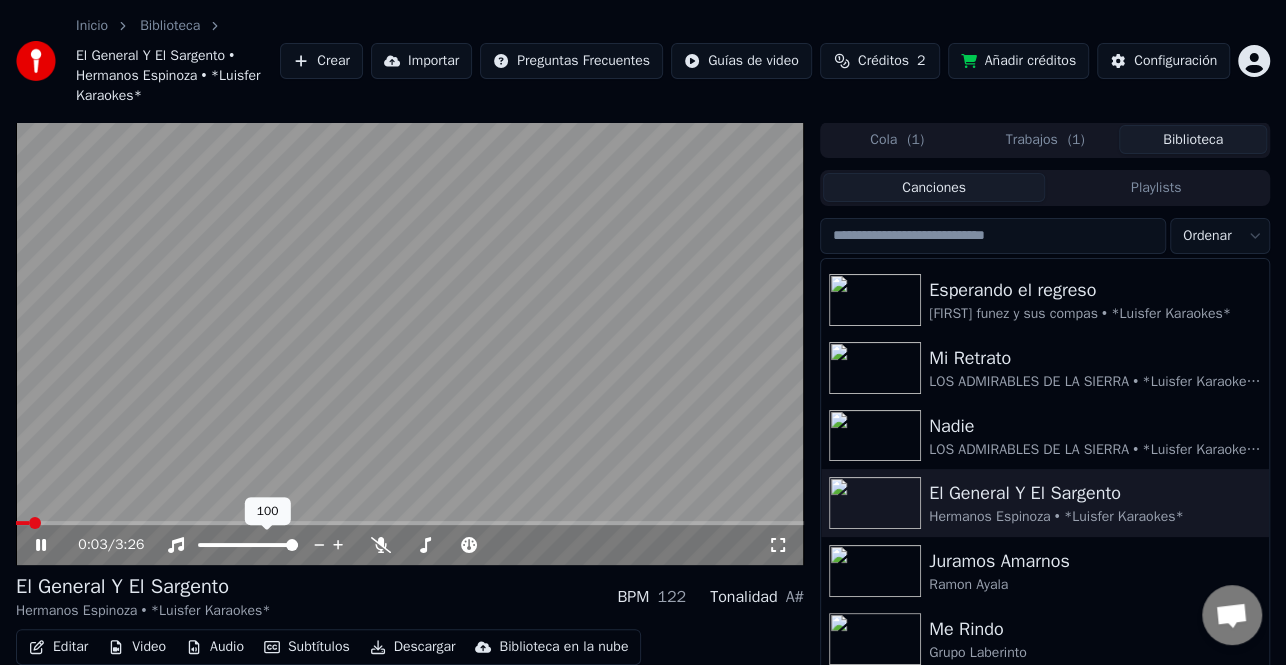 click on "0:03  /  3:26" at bounding box center (410, 545) 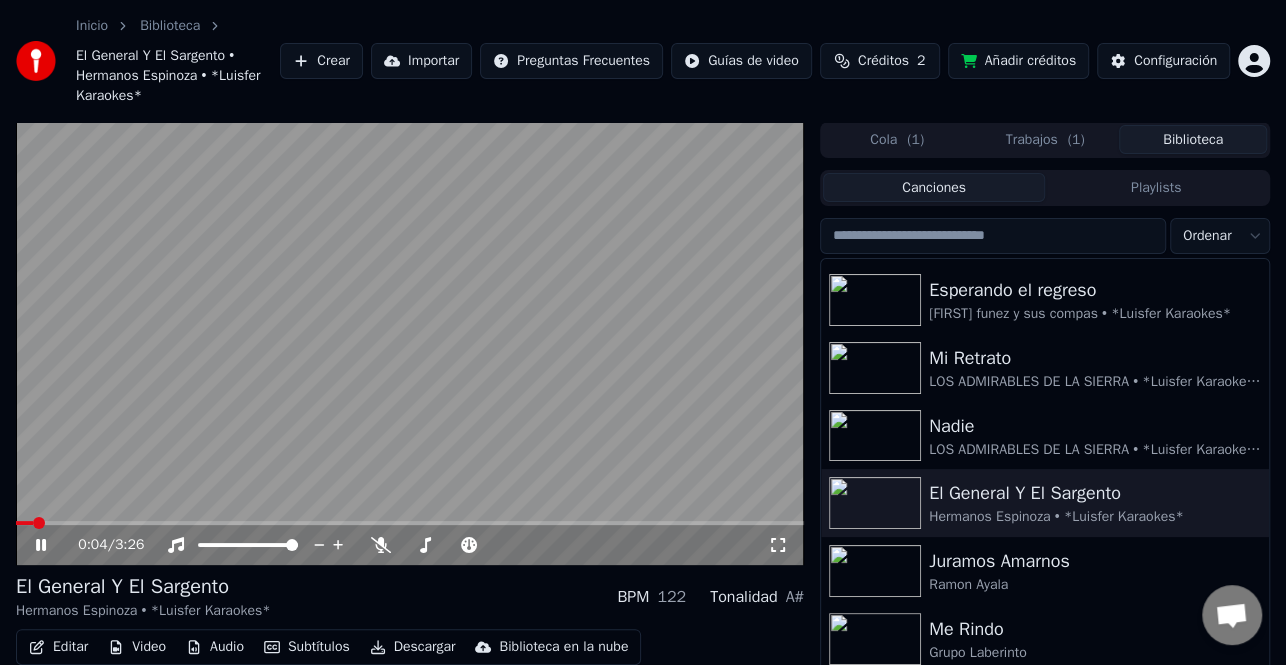 click at bounding box center [410, 343] 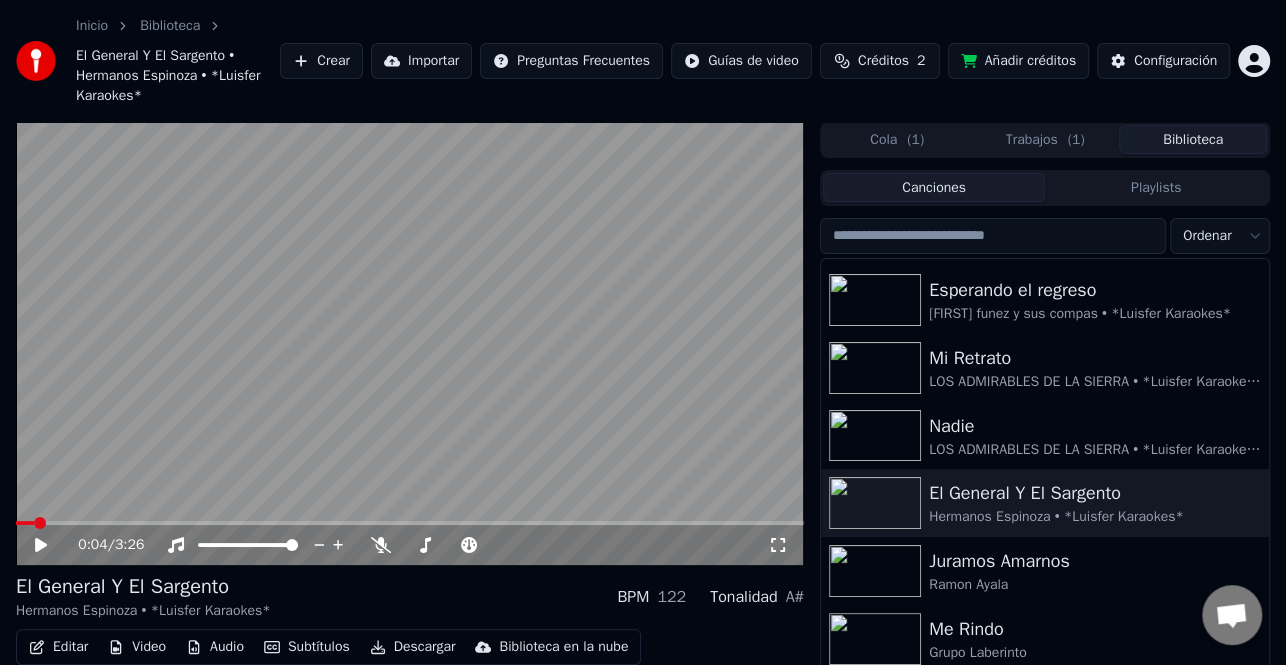 click at bounding box center (410, 523) 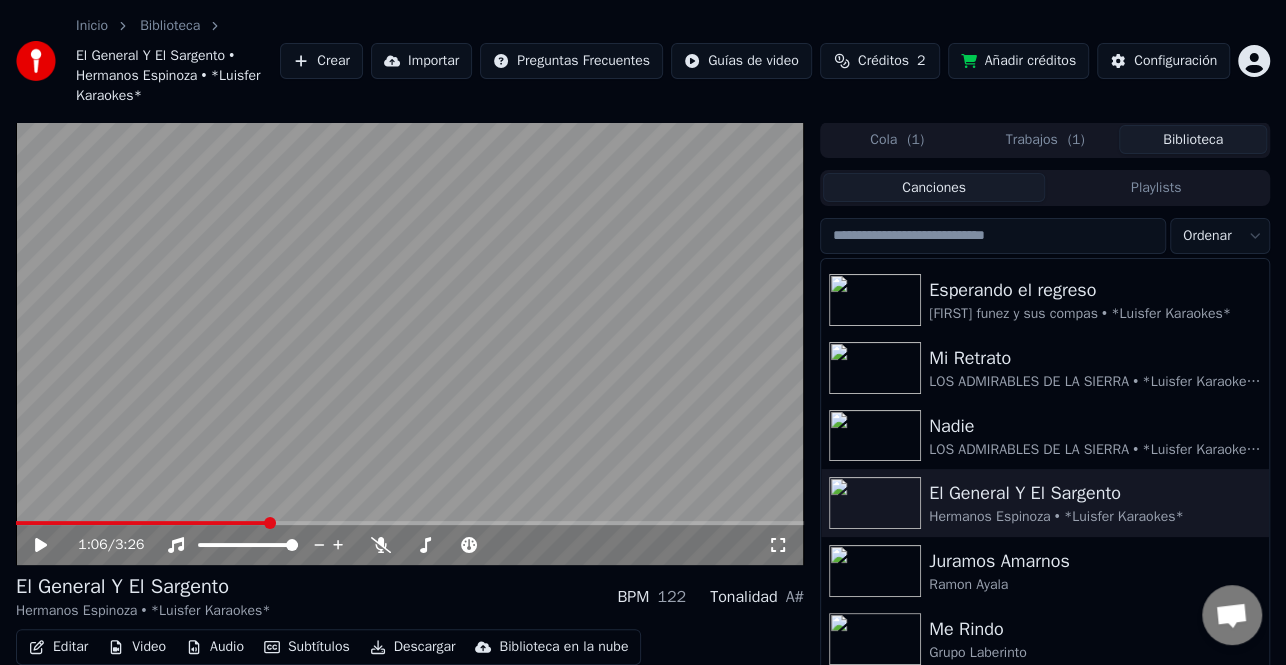 click on "1:06  /  3:26" at bounding box center [410, 545] 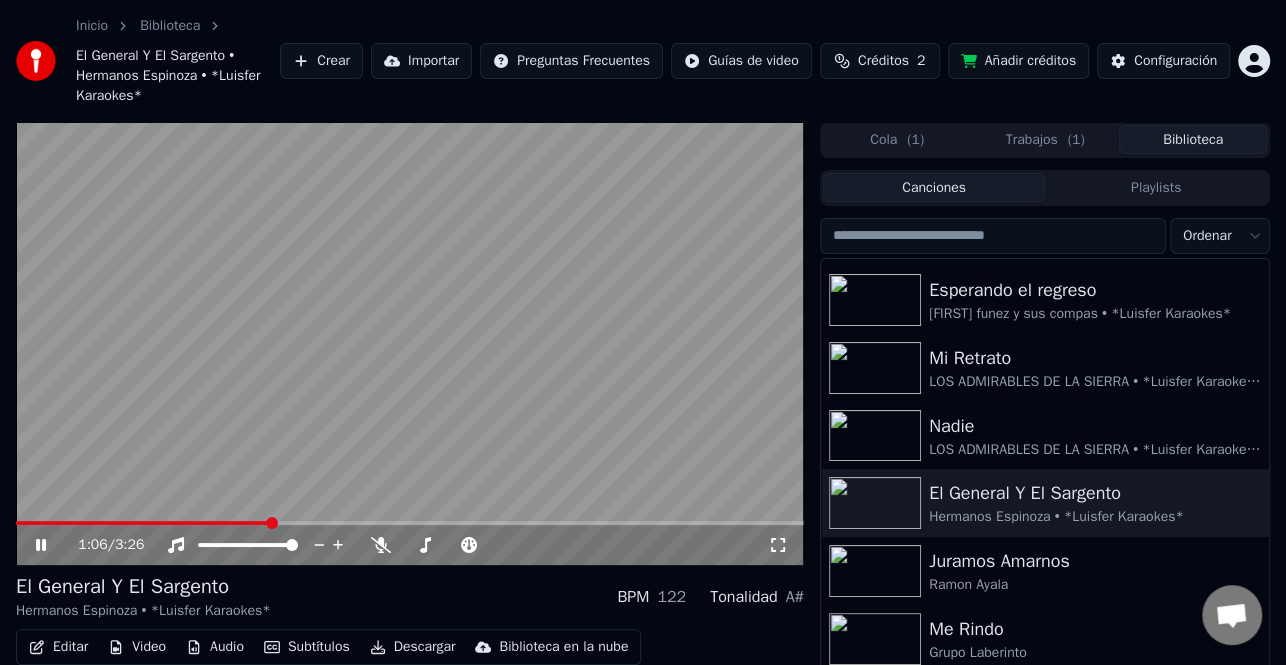 drag, startPoint x: 36, startPoint y: 544, endPoint x: 509, endPoint y: 614, distance: 478.15164 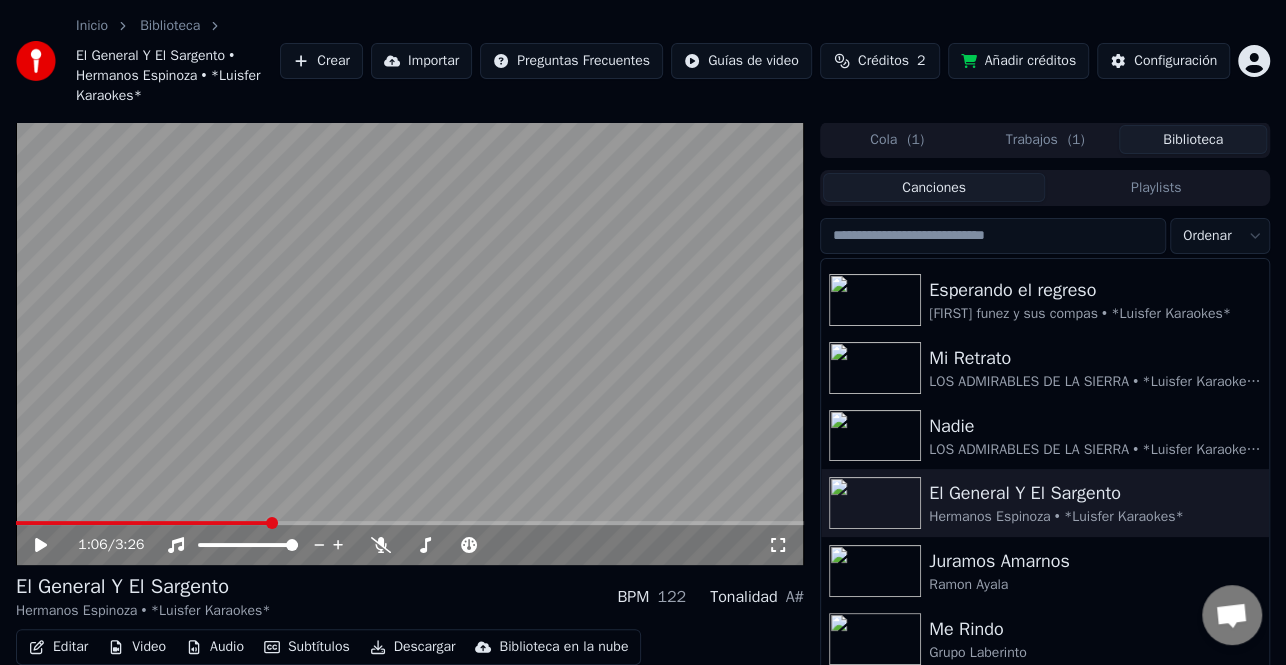 click on "Descargar" at bounding box center (413, 647) 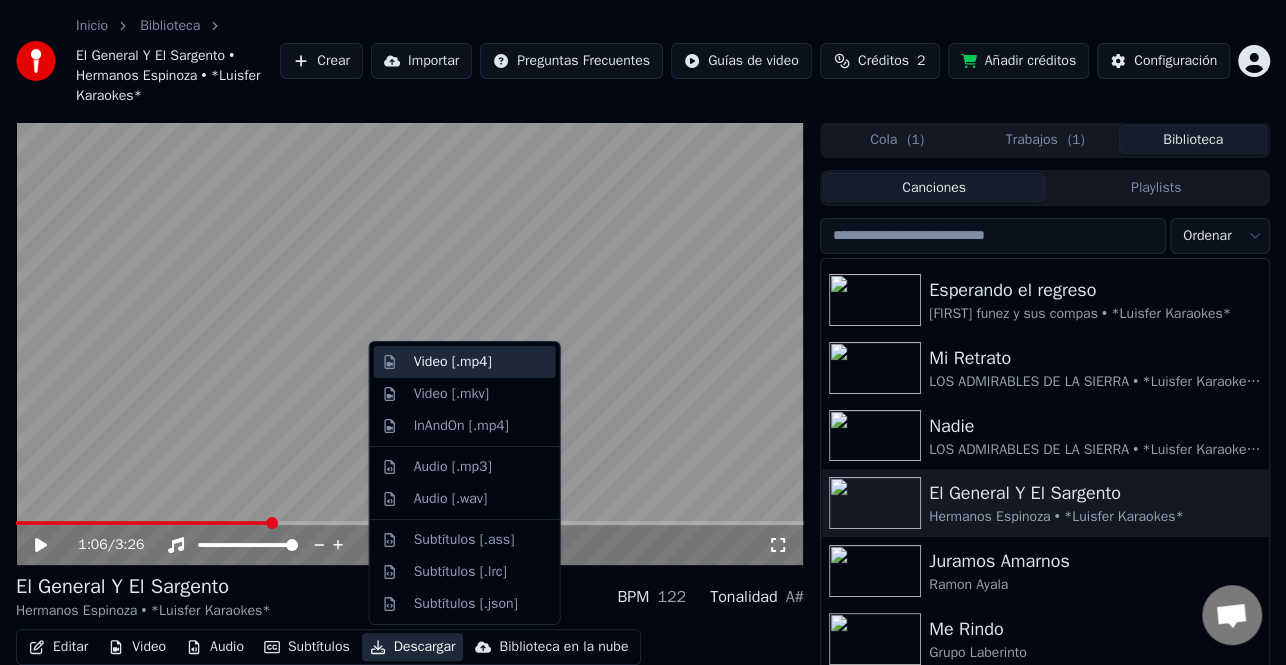 click on "Video [.mp4]" at bounding box center [481, 362] 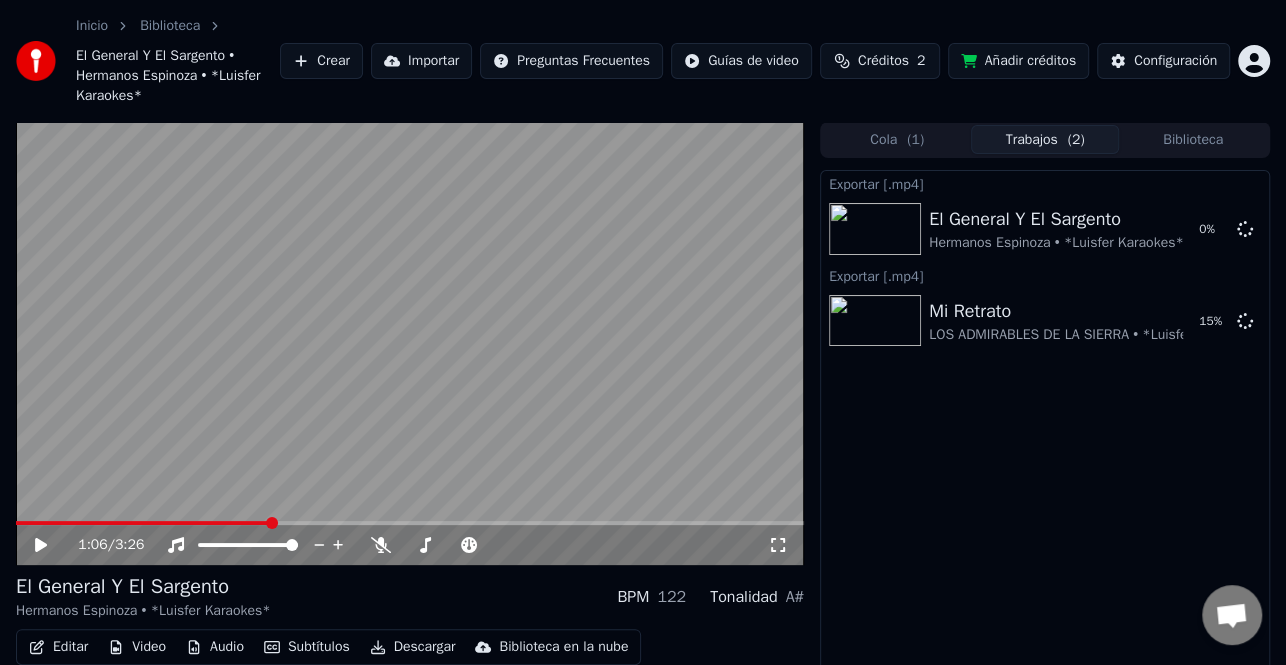 click on "Biblioteca" at bounding box center [1193, 139] 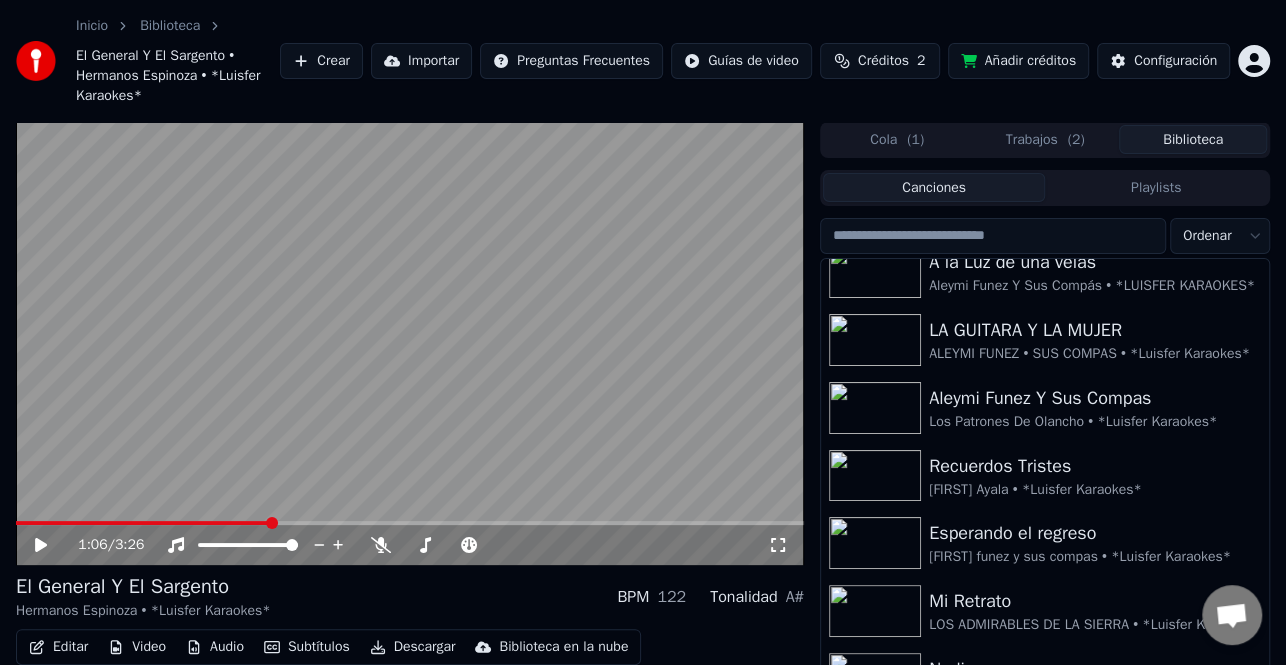 scroll, scrollTop: 200, scrollLeft: 0, axis: vertical 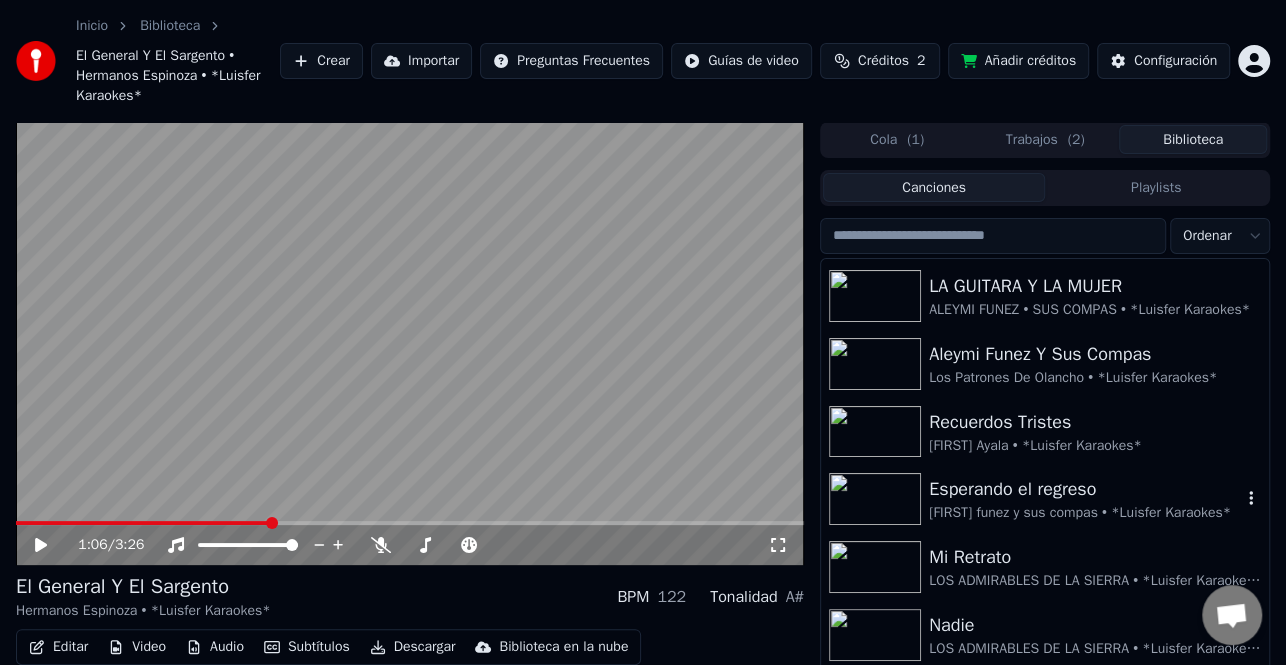click on "[FIRST] funez y sus compas • *Luisfer Karaokes*" at bounding box center [1085, 513] 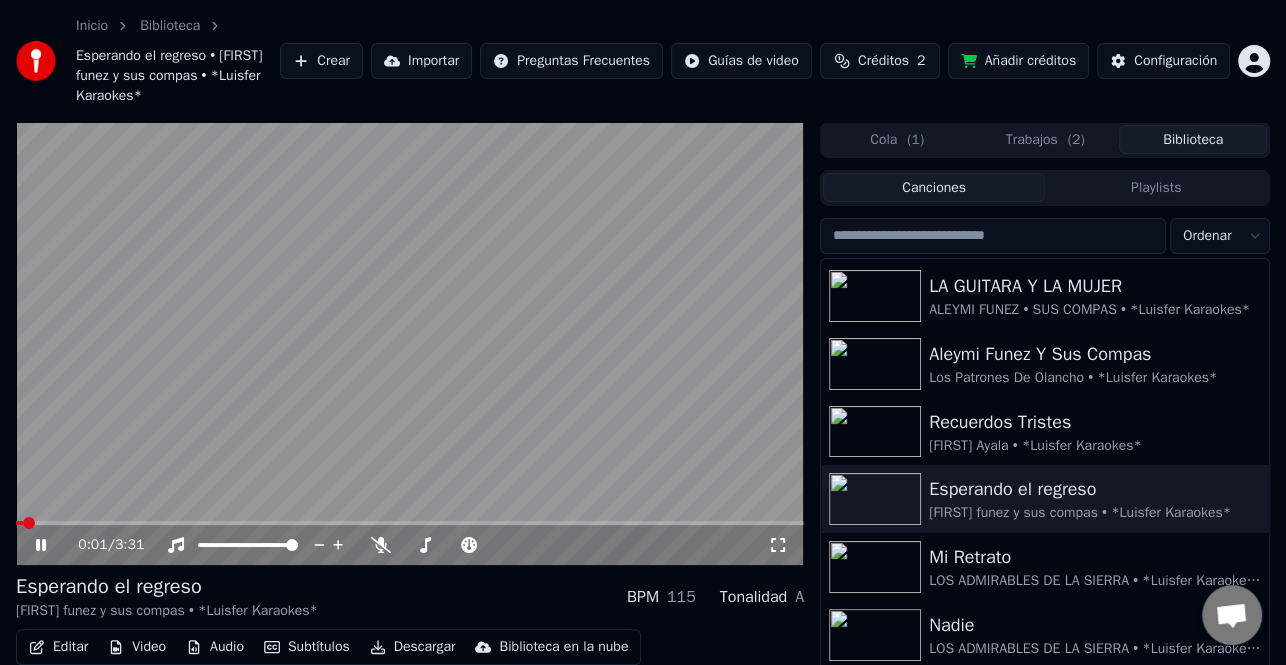 click on "Descargar" at bounding box center (413, 647) 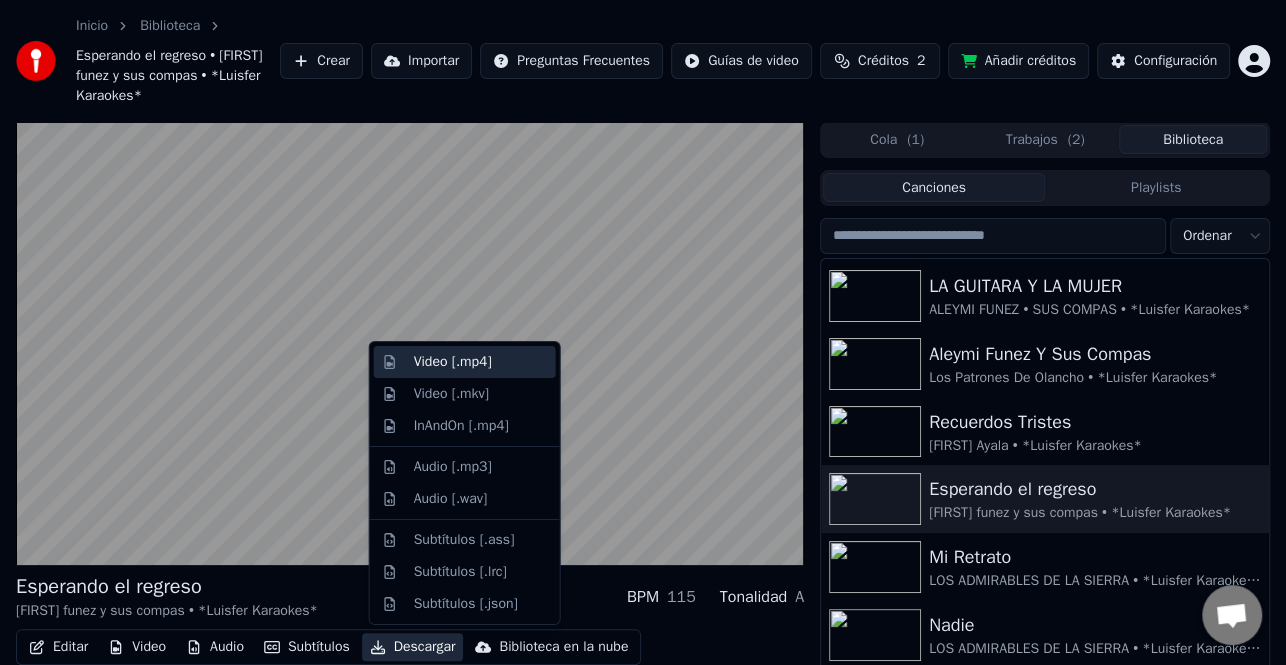 click on "Video [.mp4]" at bounding box center (453, 362) 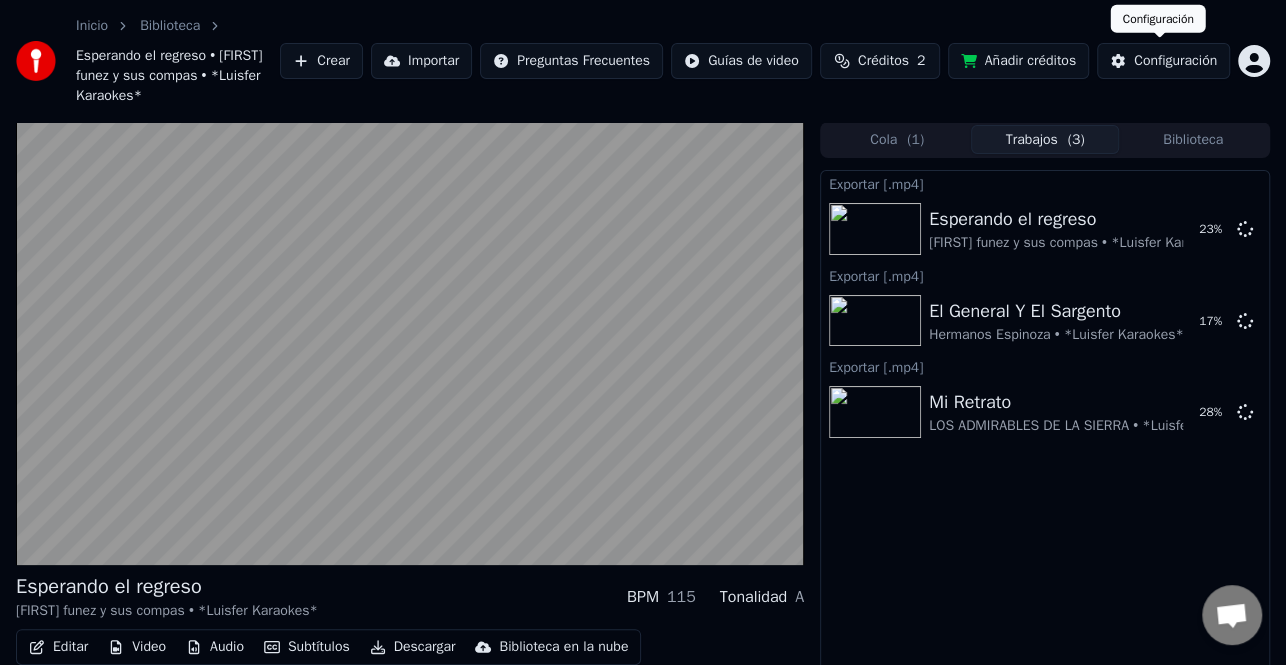 click on "Configuración" at bounding box center (1175, 61) 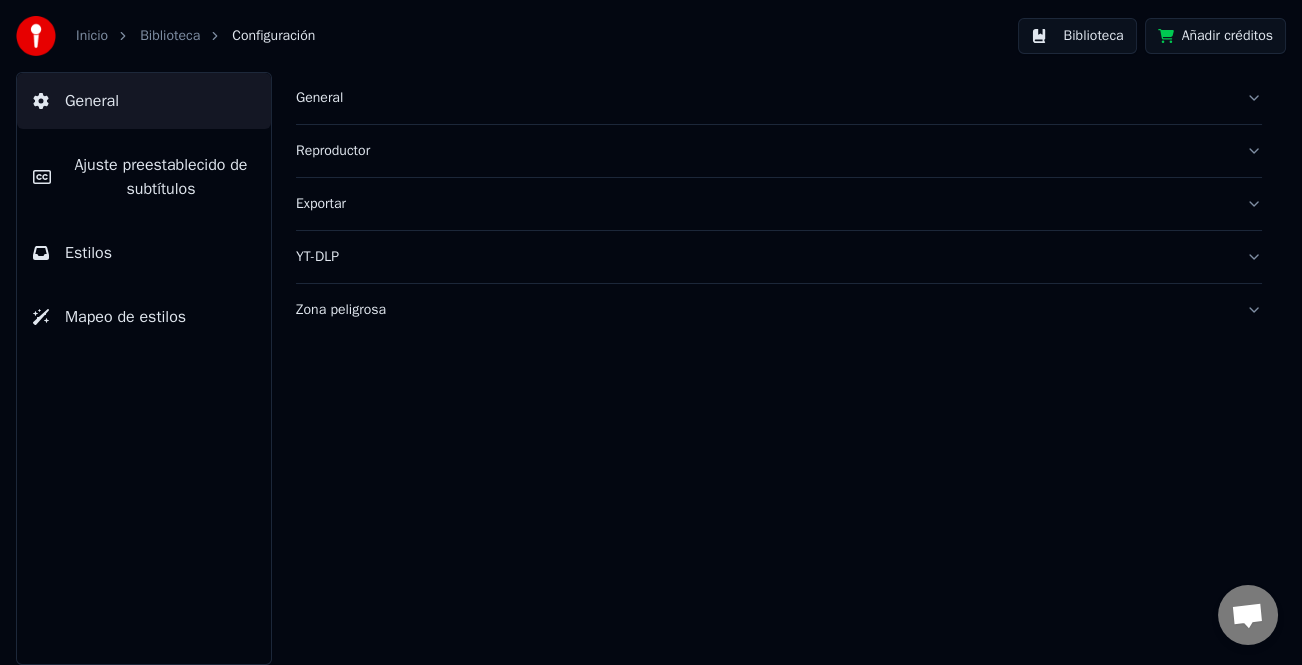 click on "Biblioteca" at bounding box center (170, 36) 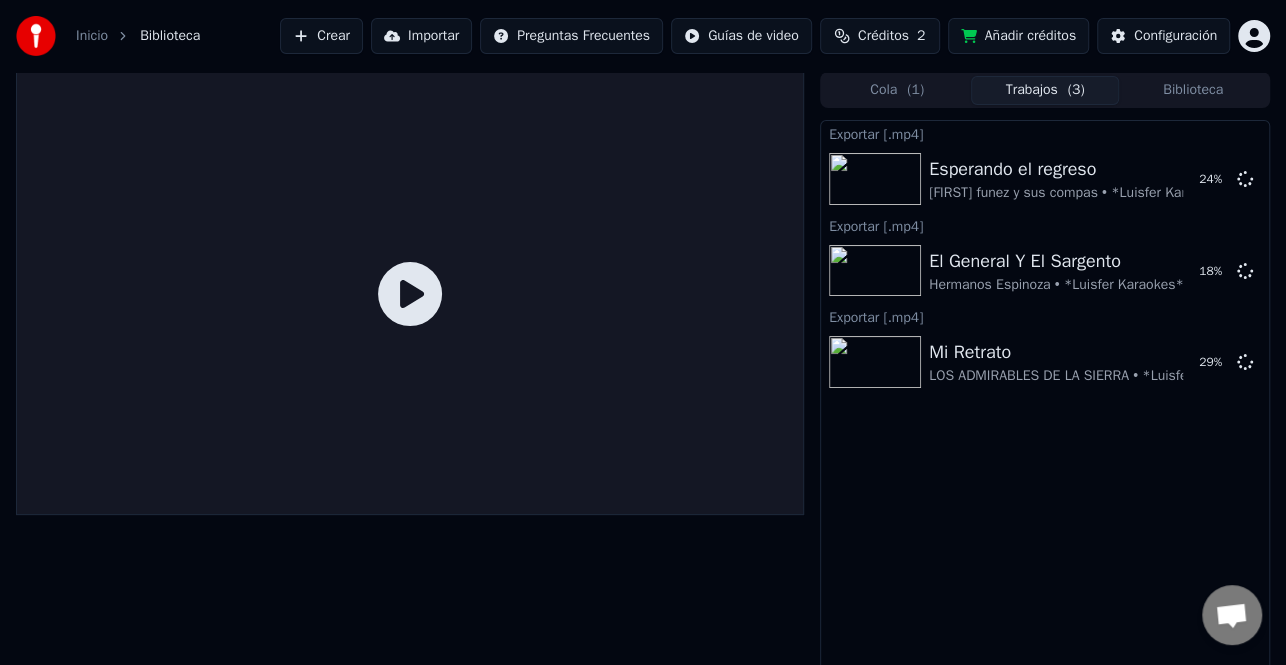 click on "Biblioteca" at bounding box center (1193, 90) 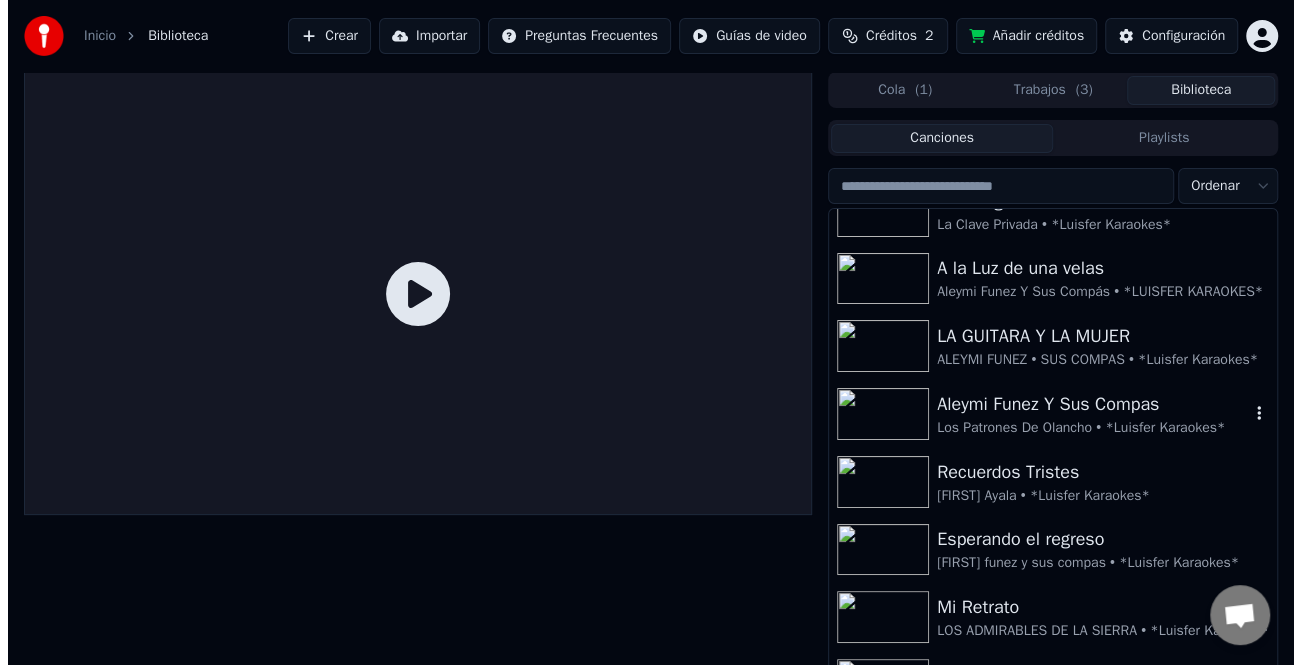 scroll, scrollTop: 0, scrollLeft: 0, axis: both 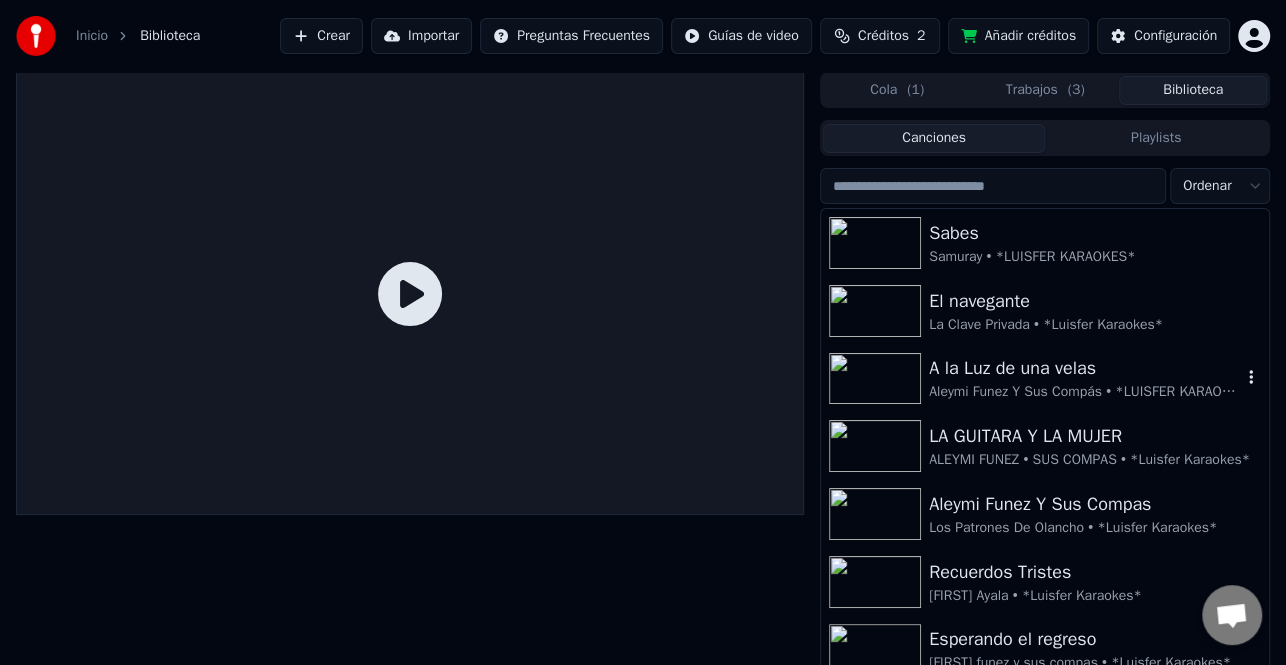 click on "Aleymi Funez Y Sus Compás • *LUISFER KARAOKES*" at bounding box center [1085, 392] 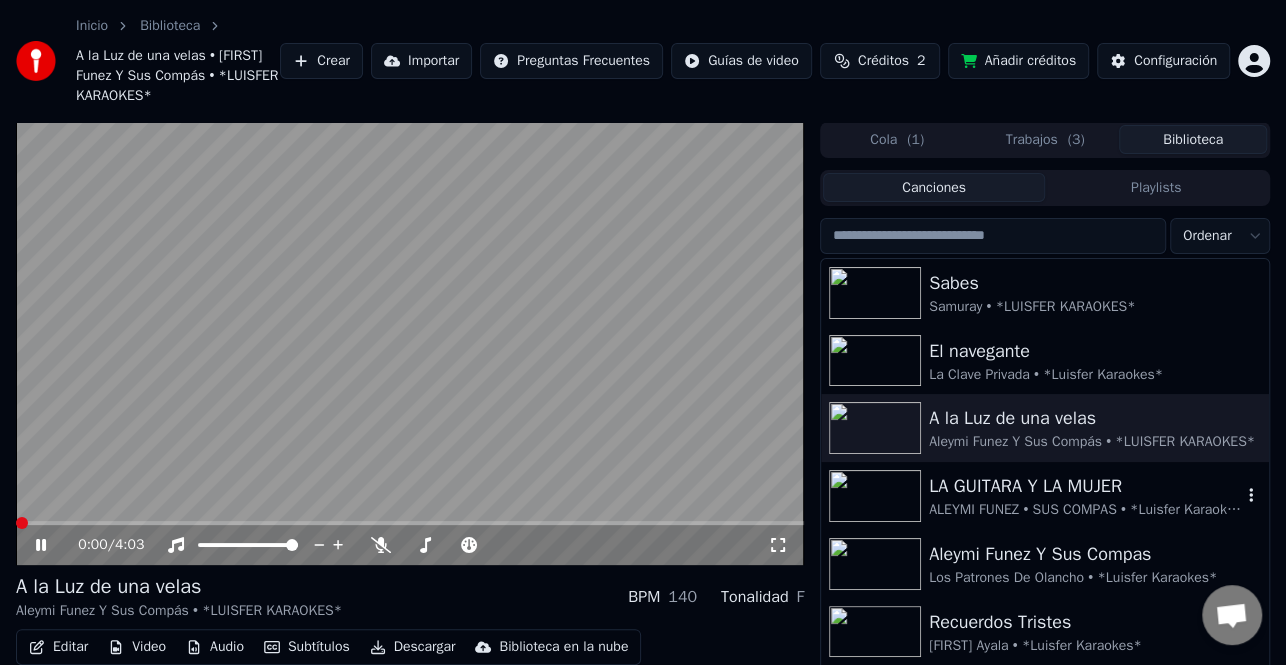 click on "ALEYMI FUNEZ • SUS COMPAS •           *Luisfer Karaokes*" at bounding box center [1085, 510] 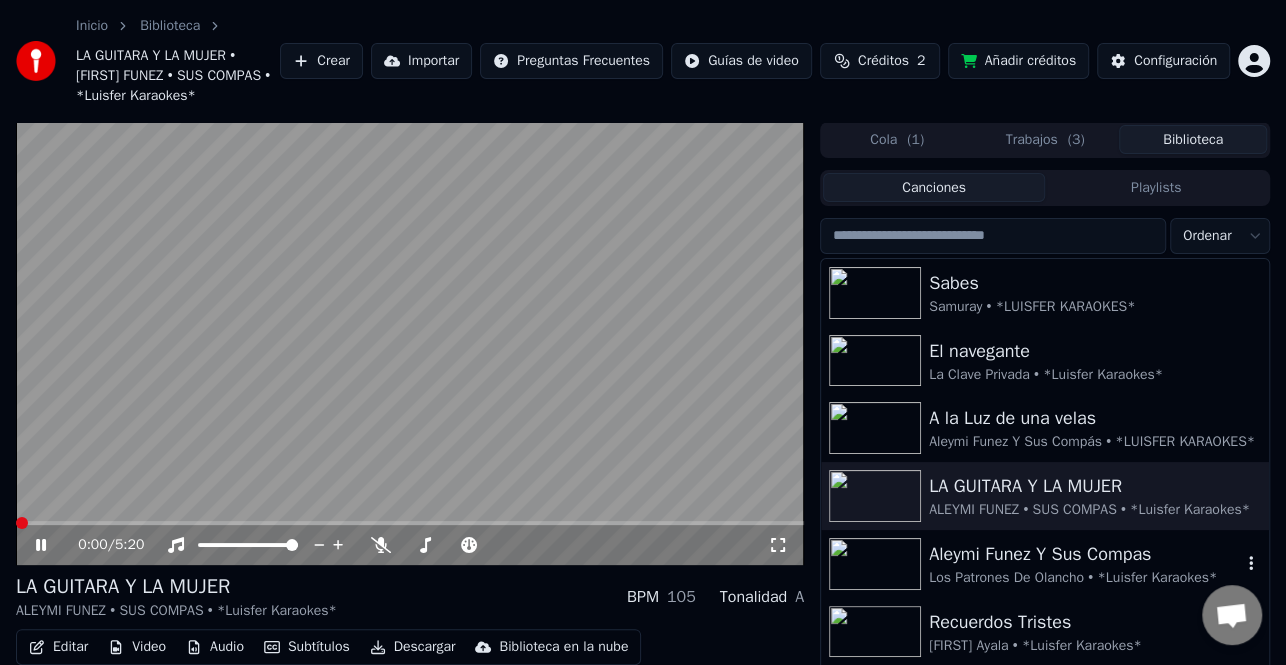 click on "Los Patrones De Olancho • *Luisfer Karaokes*" at bounding box center [1085, 578] 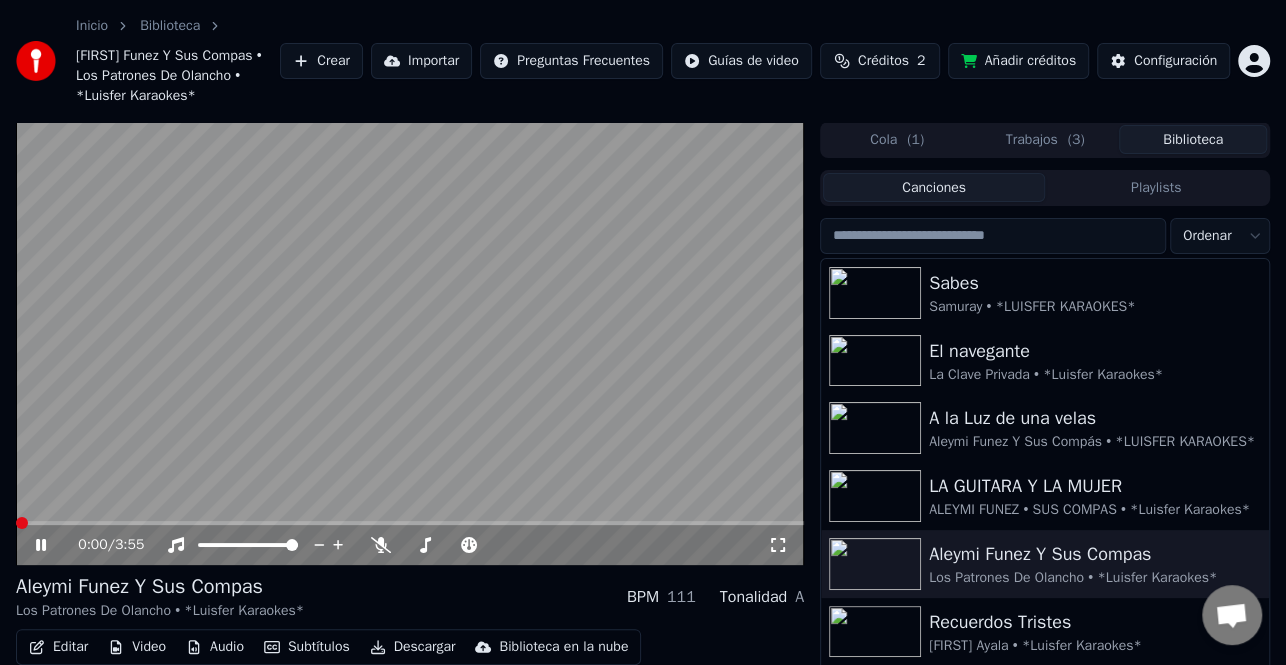 click on "0:00  /  3:55" at bounding box center (410, 545) 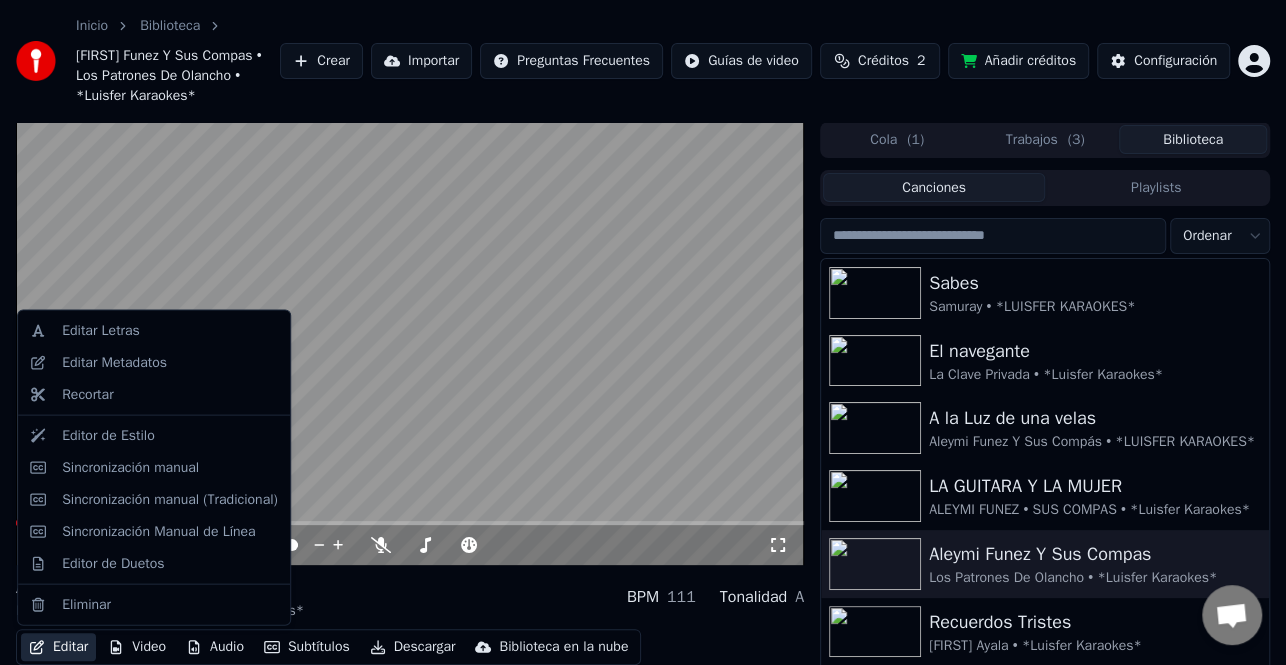 click on "Editar" at bounding box center [58, 647] 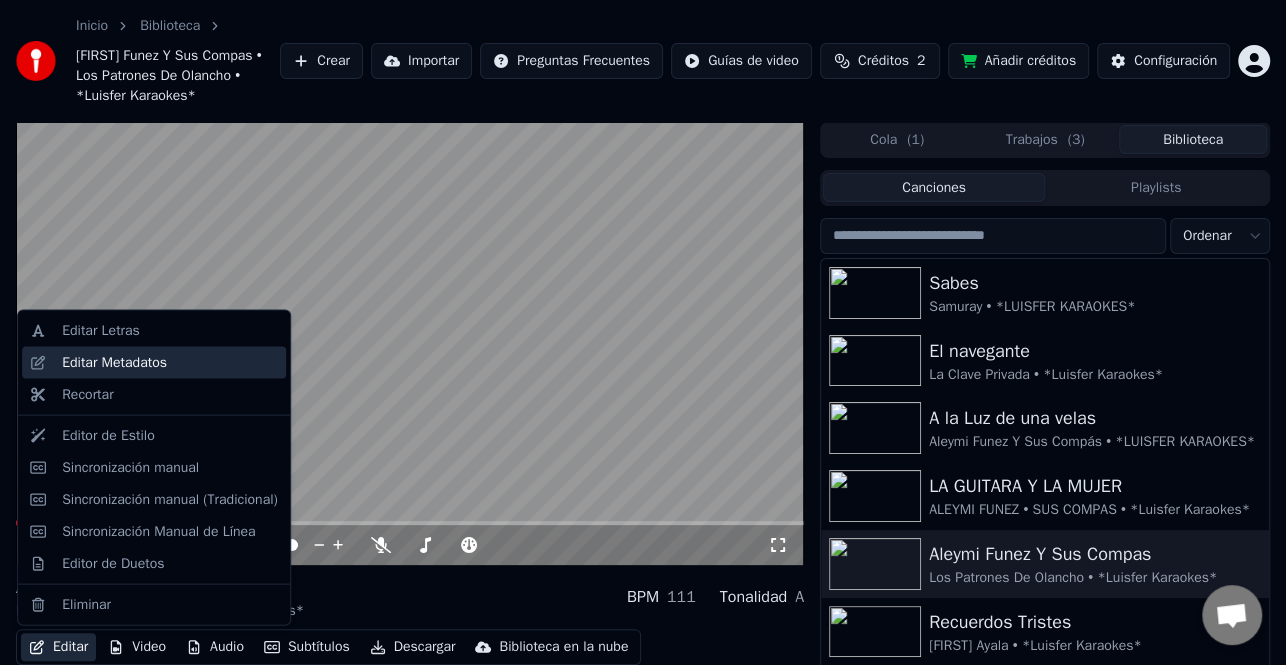 click on "Editar Metadatos" at bounding box center (114, 363) 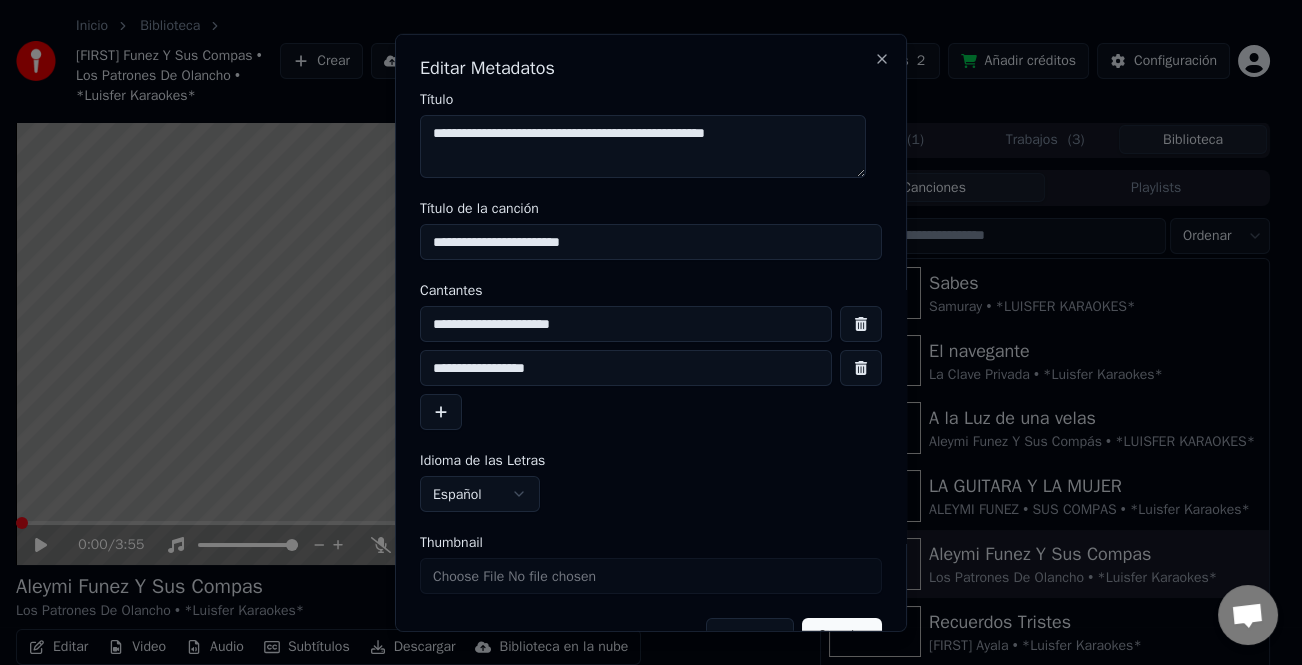 drag, startPoint x: 851, startPoint y: 140, endPoint x: 12, endPoint y: 112, distance: 839.4671 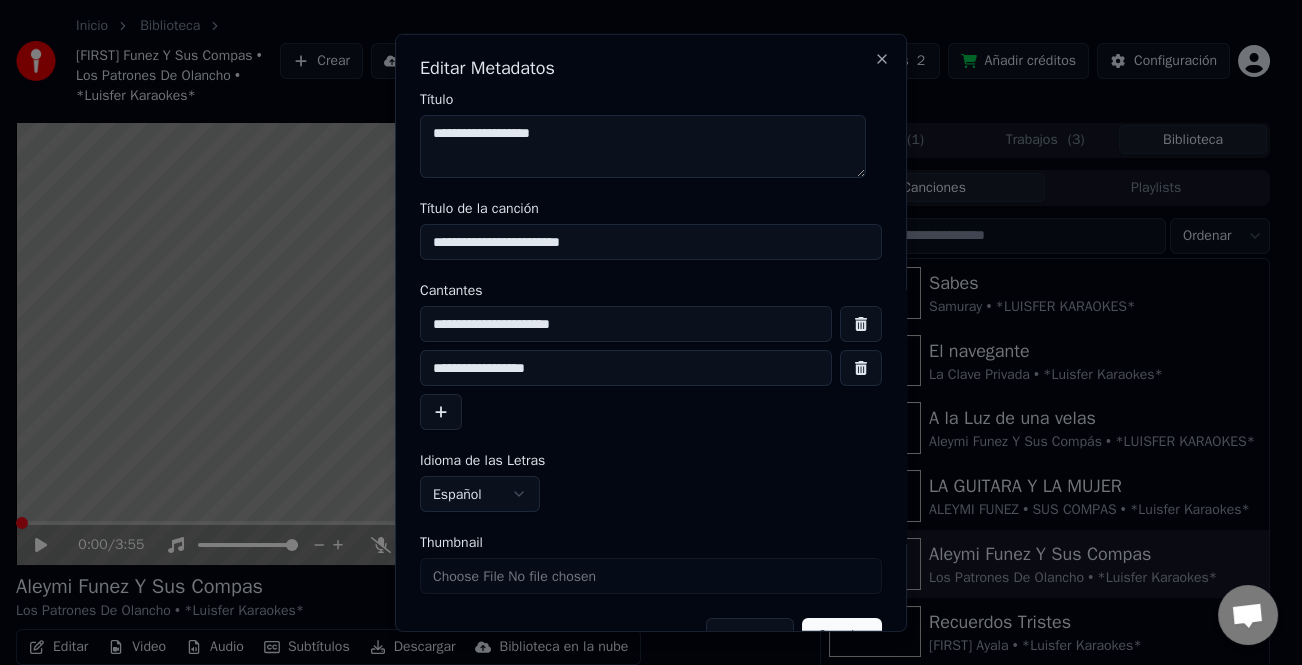 type on "**********" 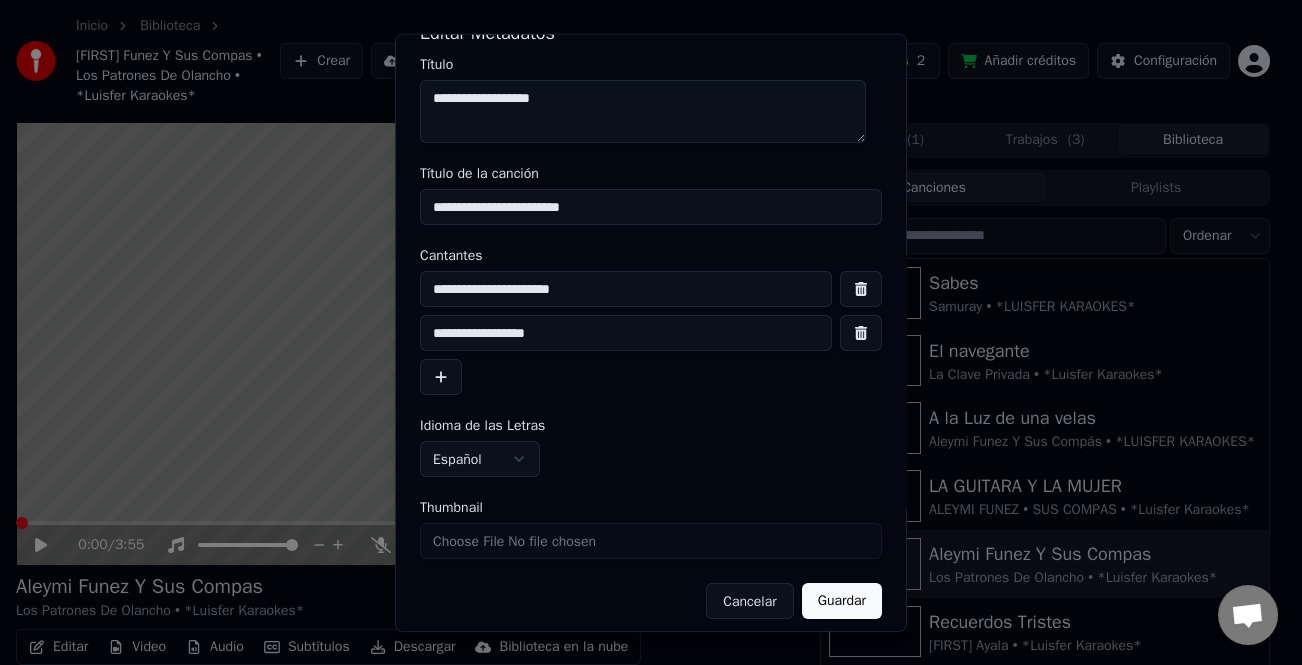 scroll, scrollTop: 47, scrollLeft: 0, axis: vertical 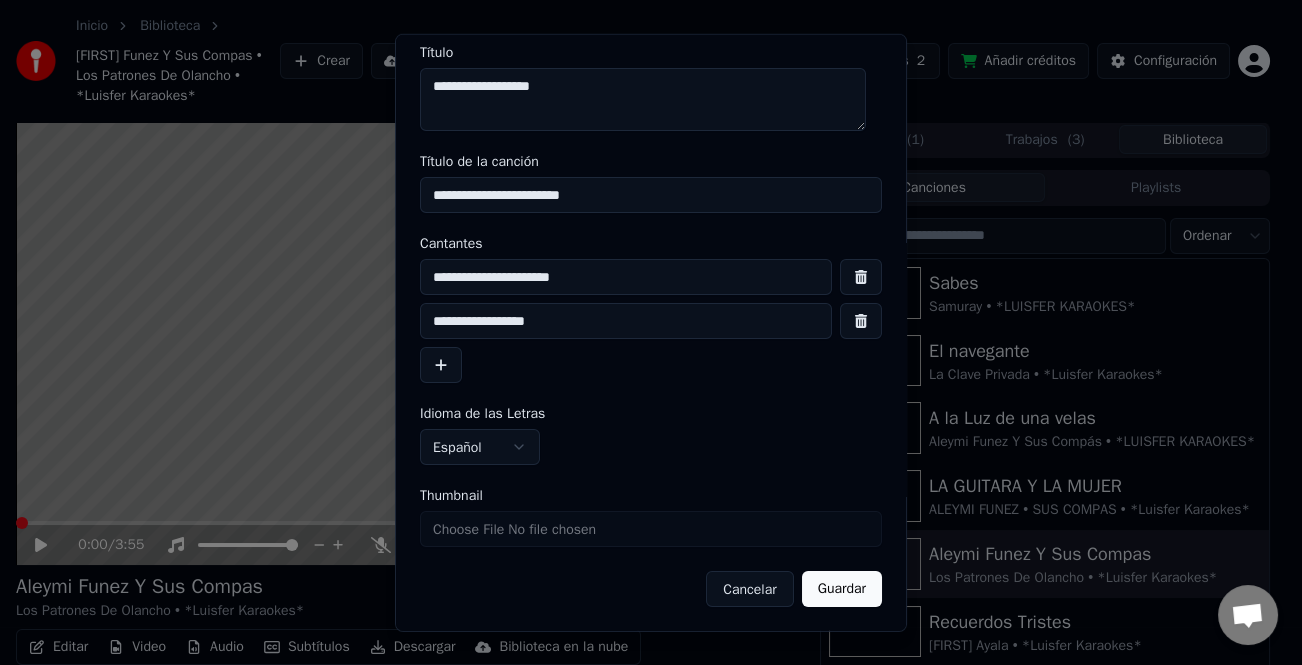 click on "Guardar" at bounding box center [842, 589] 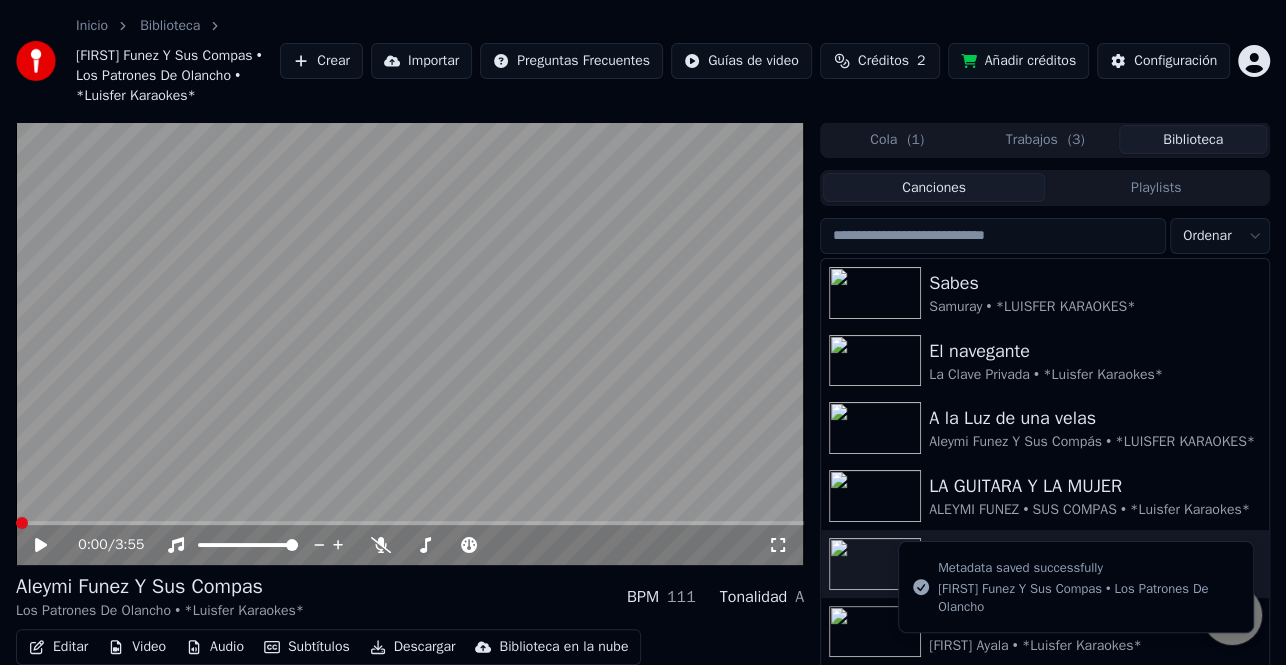 click 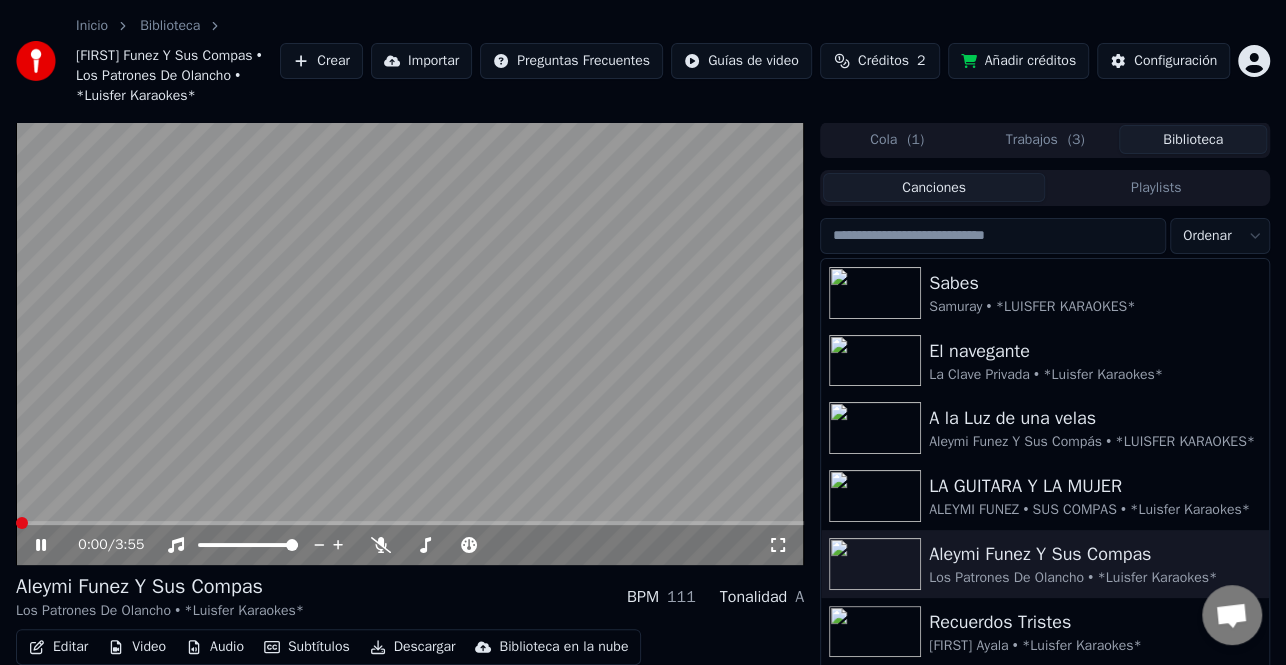 click at bounding box center [22, 523] 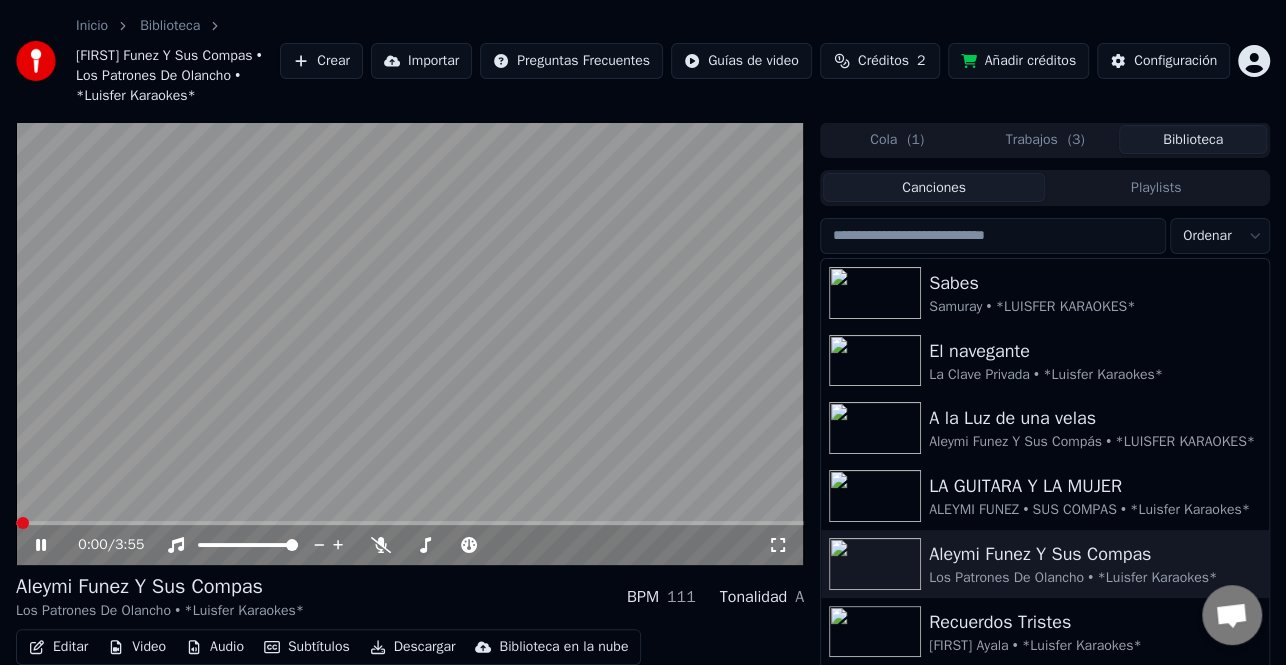 click 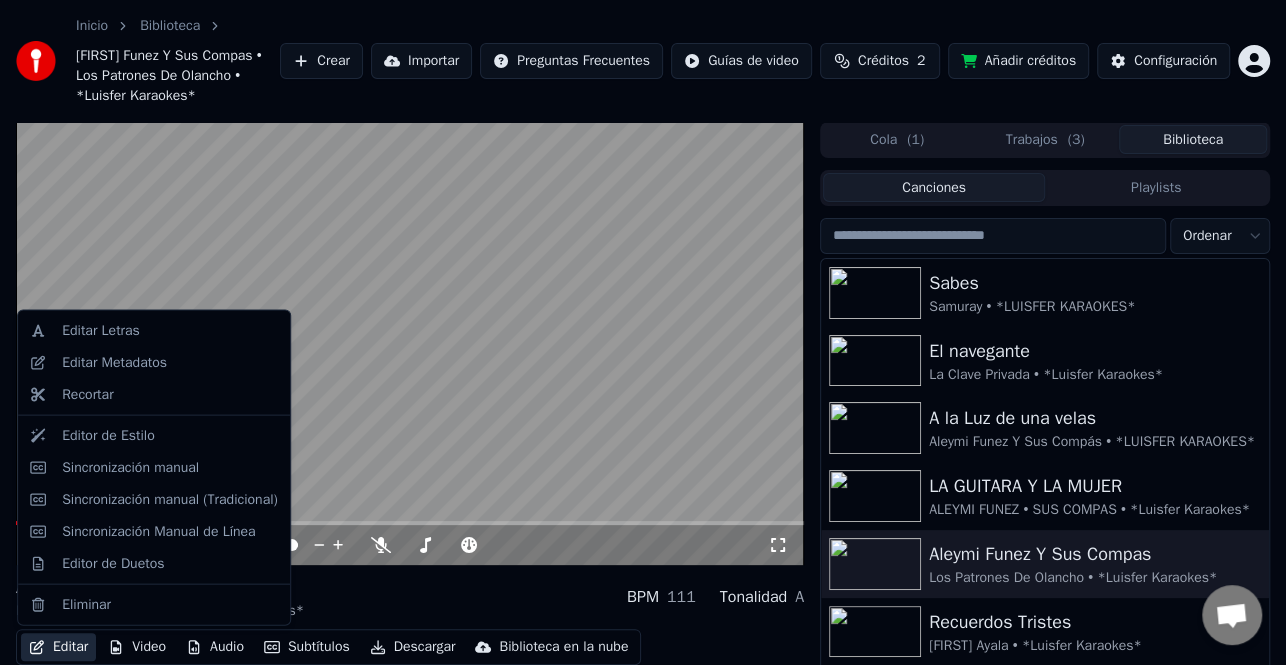 click on "Editar" at bounding box center [58, 647] 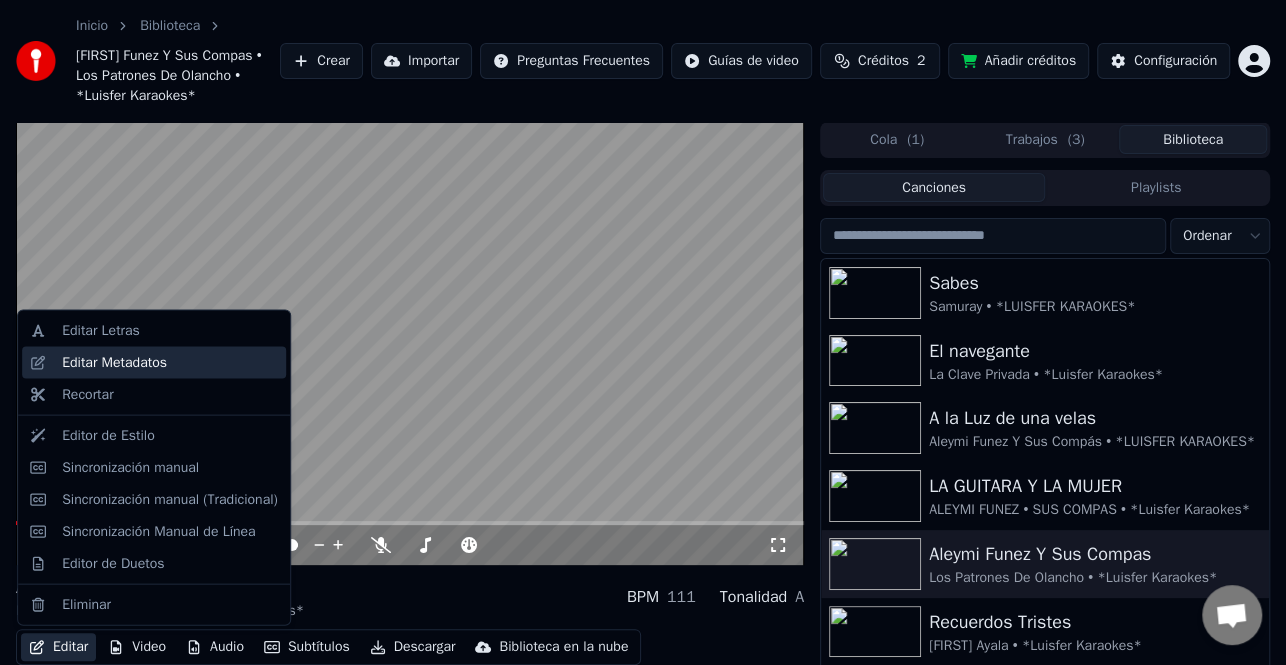 click on "Editar Metadatos" at bounding box center [114, 363] 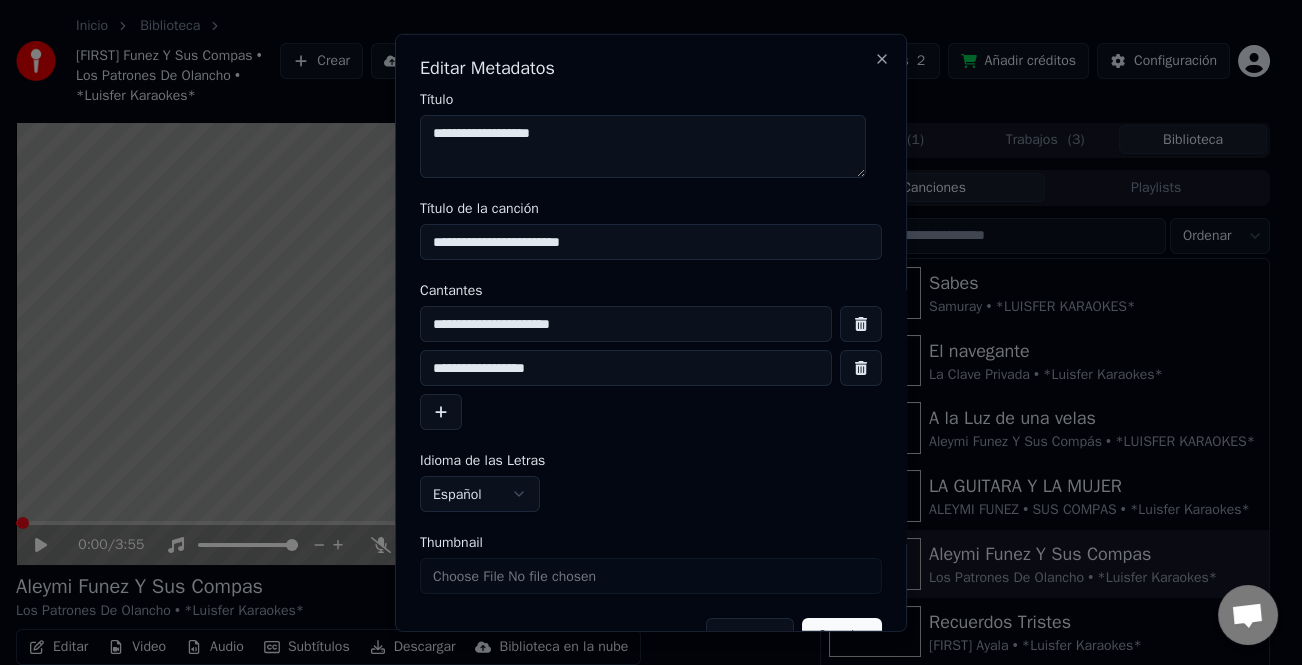 click at bounding box center [441, 412] 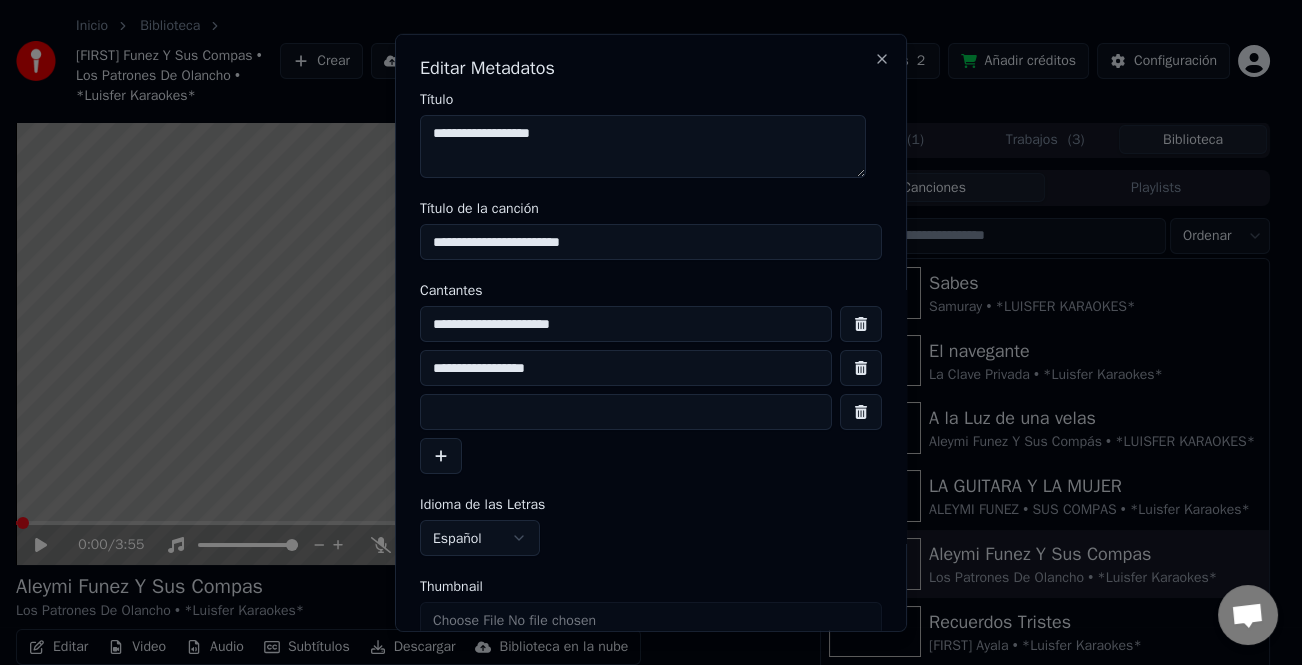 click on "**********" at bounding box center (651, 390) 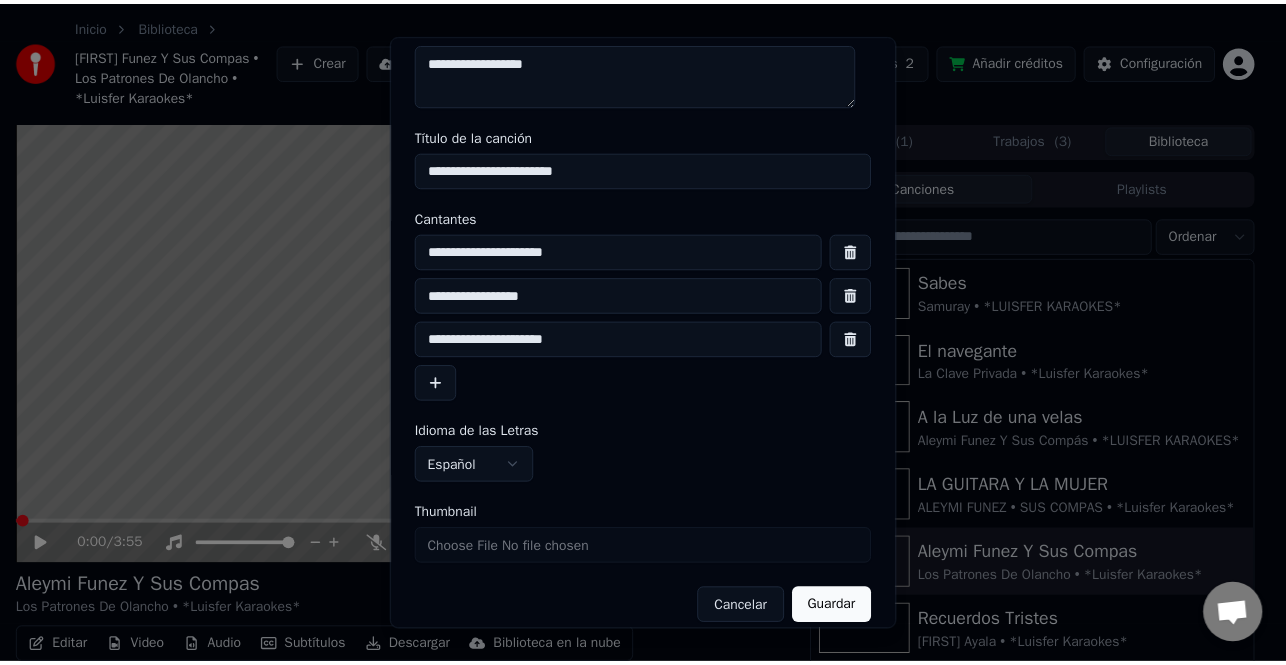 scroll, scrollTop: 91, scrollLeft: 0, axis: vertical 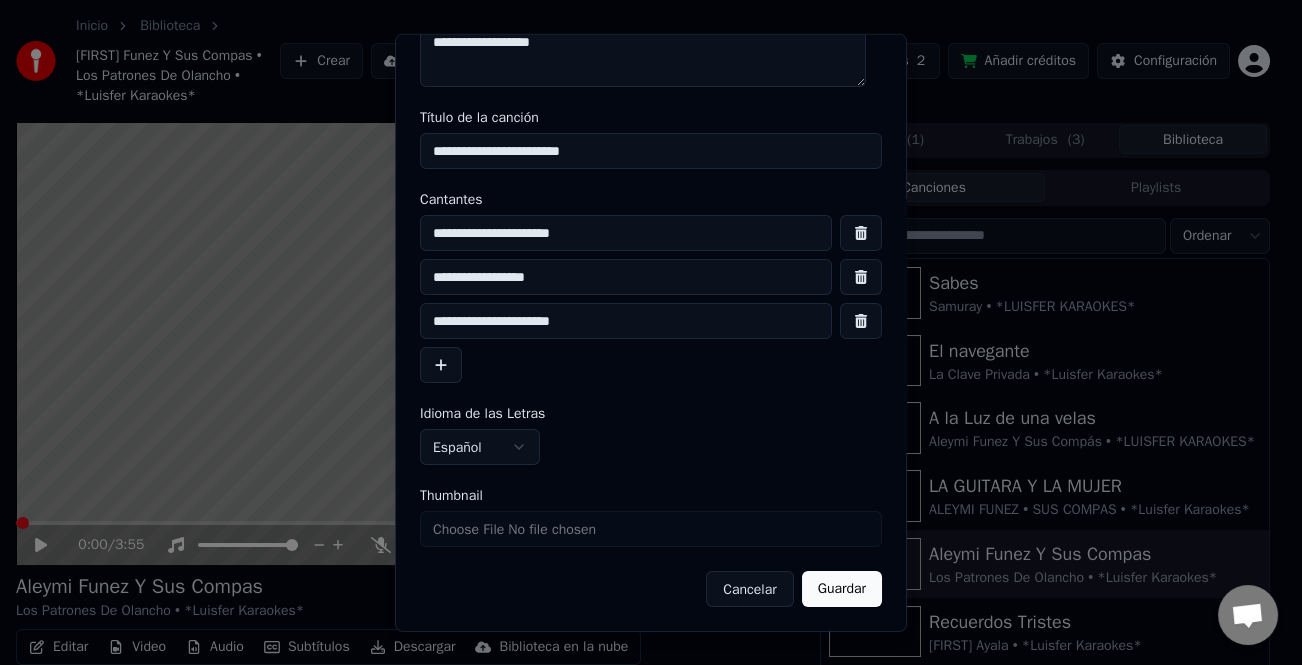 type on "**********" 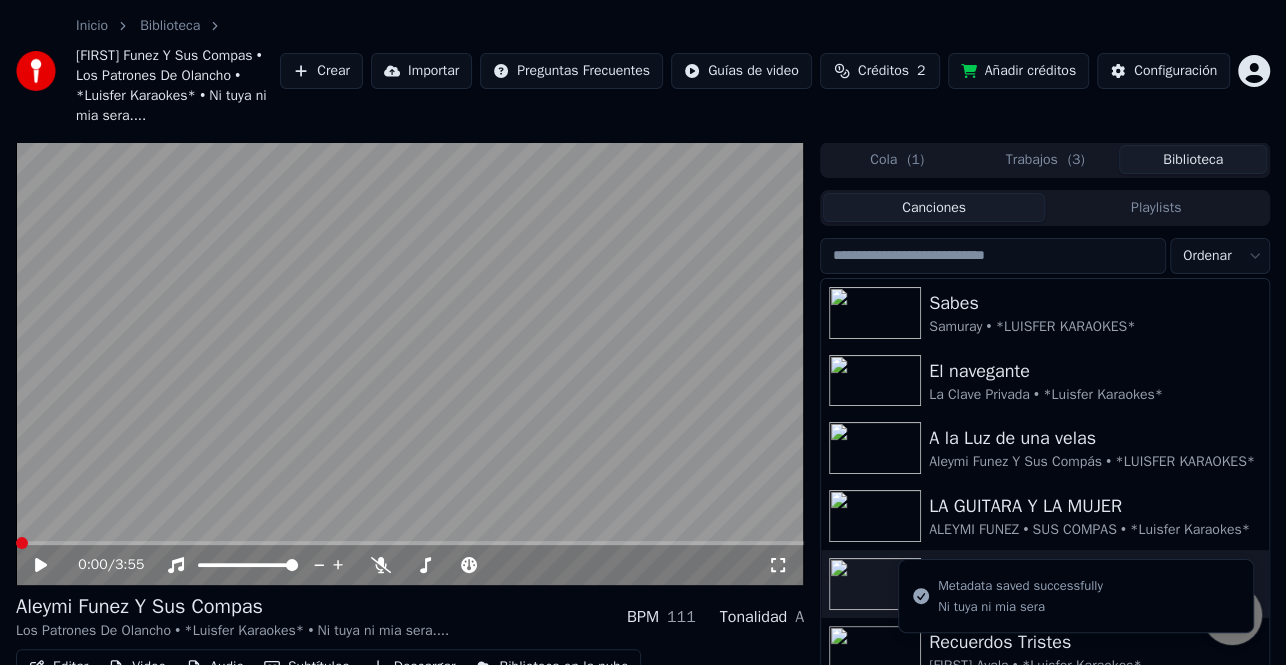 click 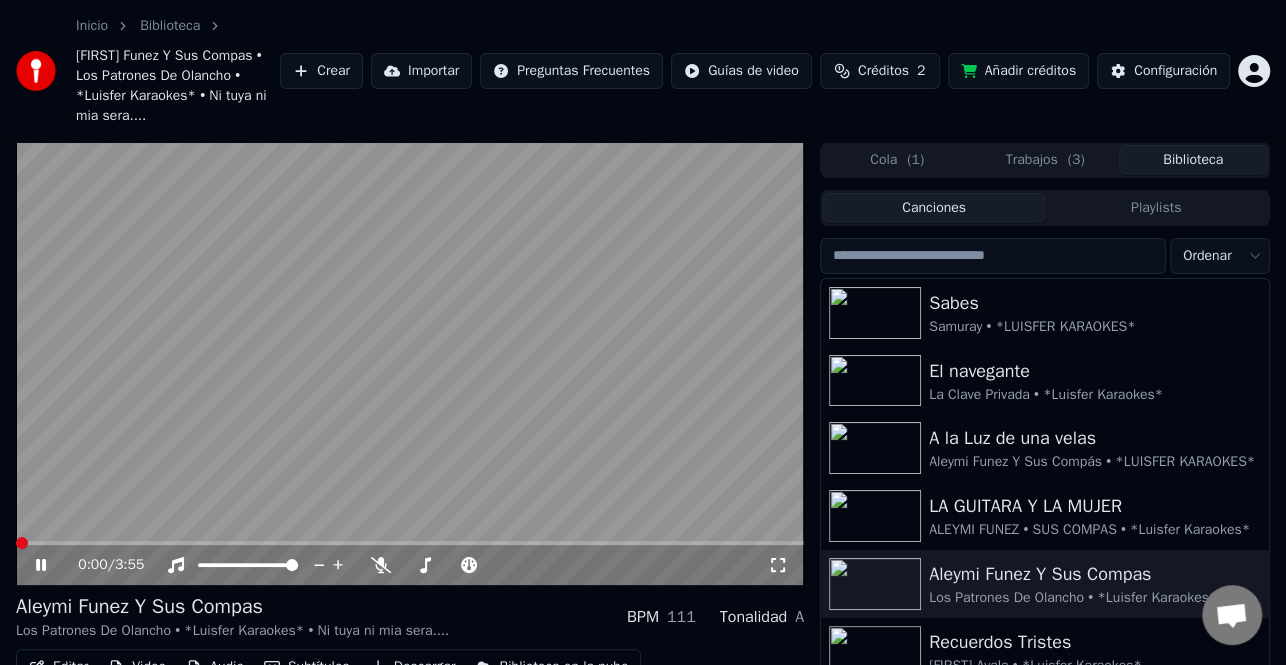 click at bounding box center (22, 543) 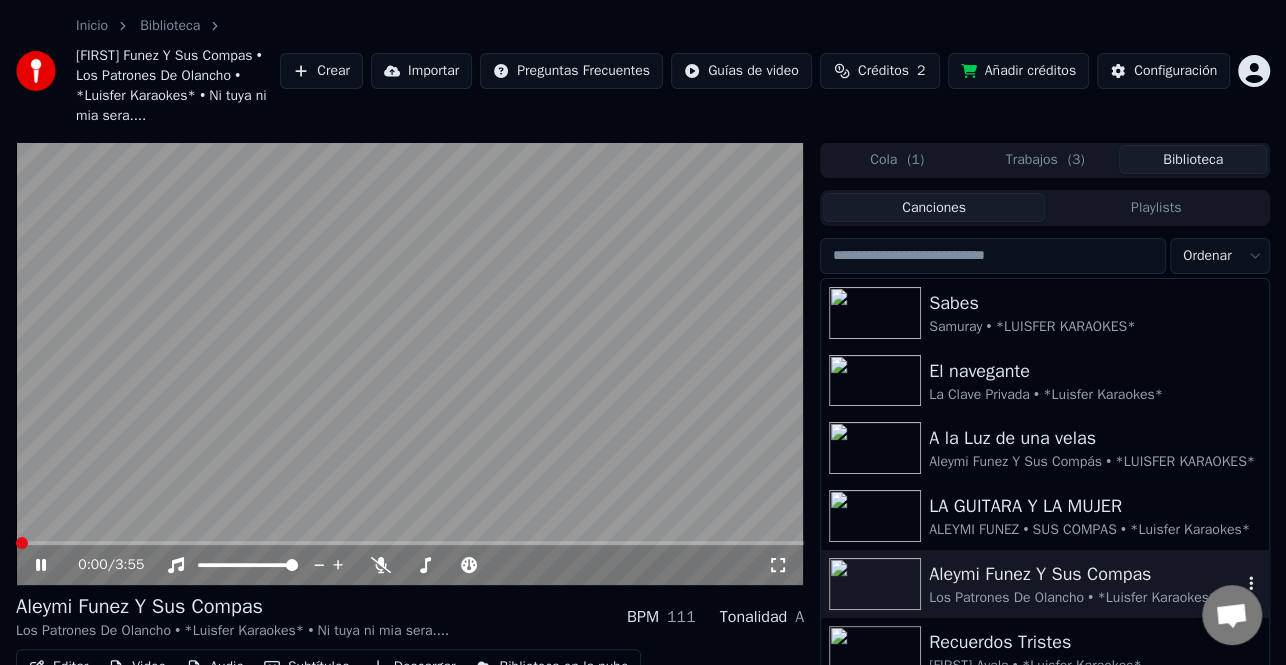 click on "Aleymi Funez Y Sus Compas" at bounding box center (1085, 574) 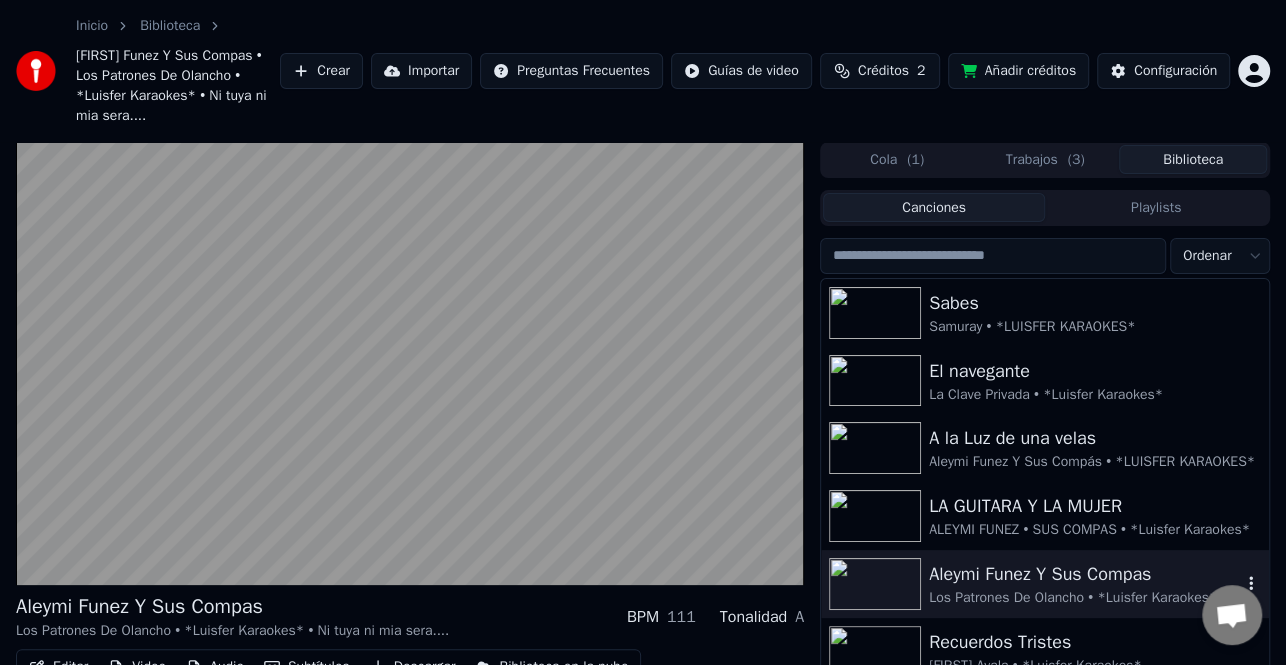 click on "Aleymi Funez Y Sus Compas" at bounding box center [1085, 574] 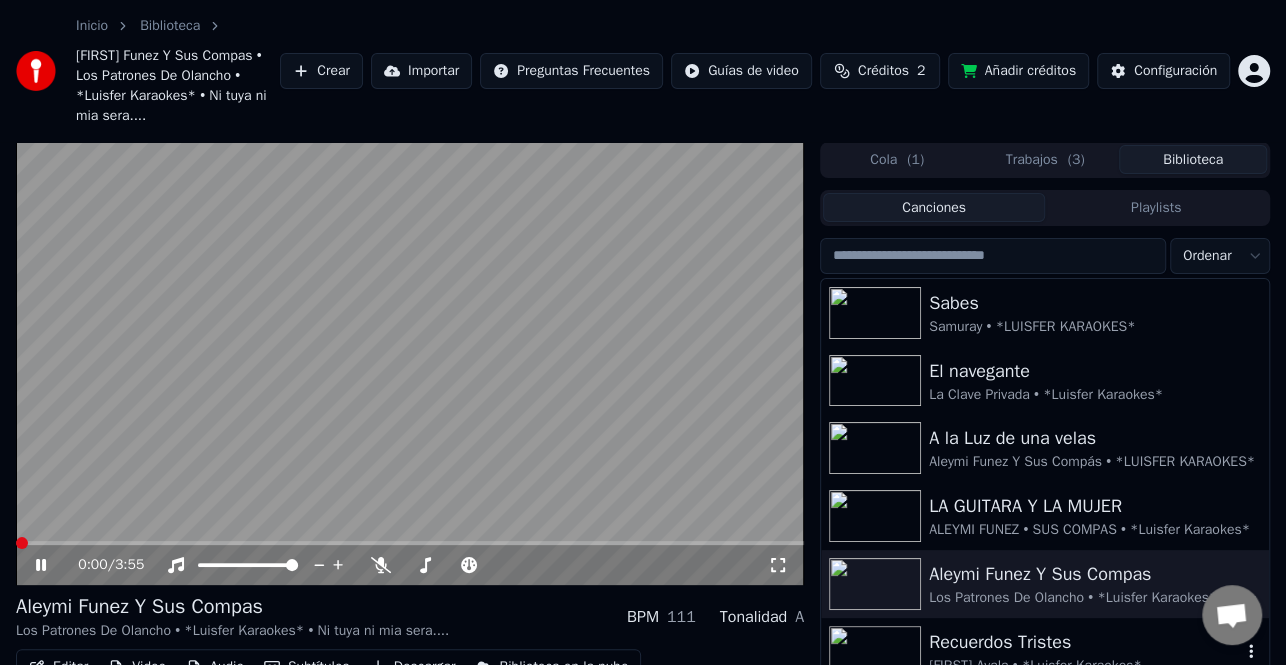 click on "Recuerdos Tristes" at bounding box center [1085, 642] 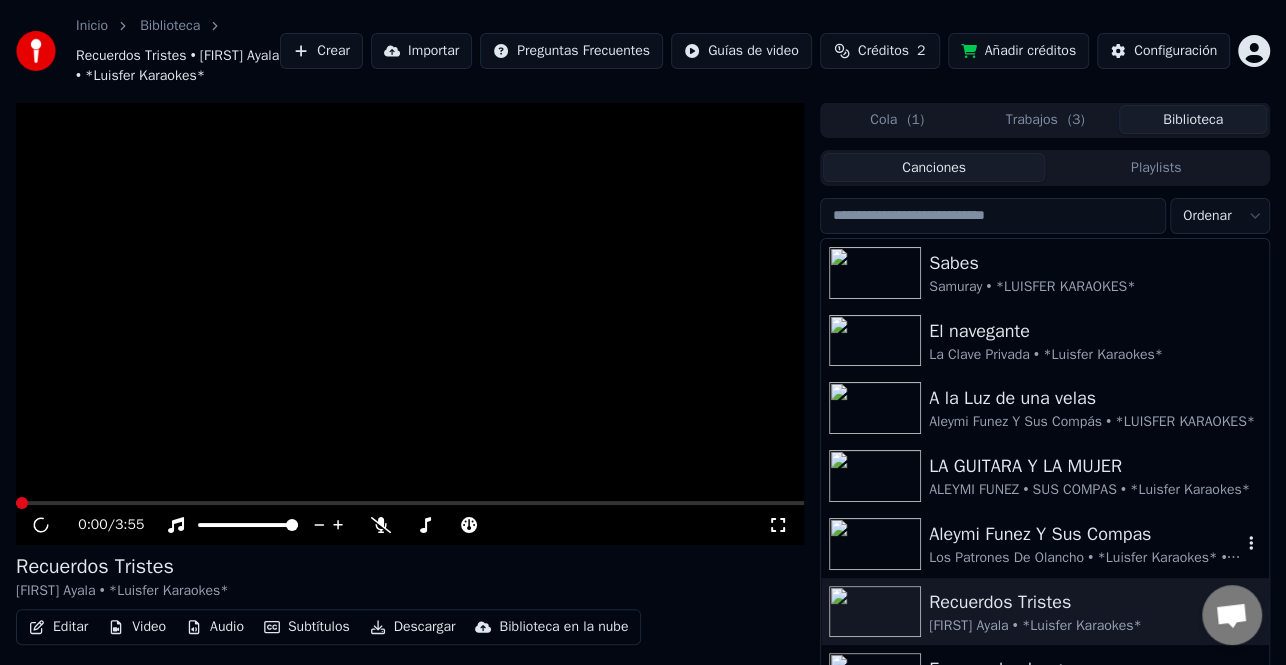 click on "Aleymi Funez Y Sus Compas" at bounding box center (1085, 534) 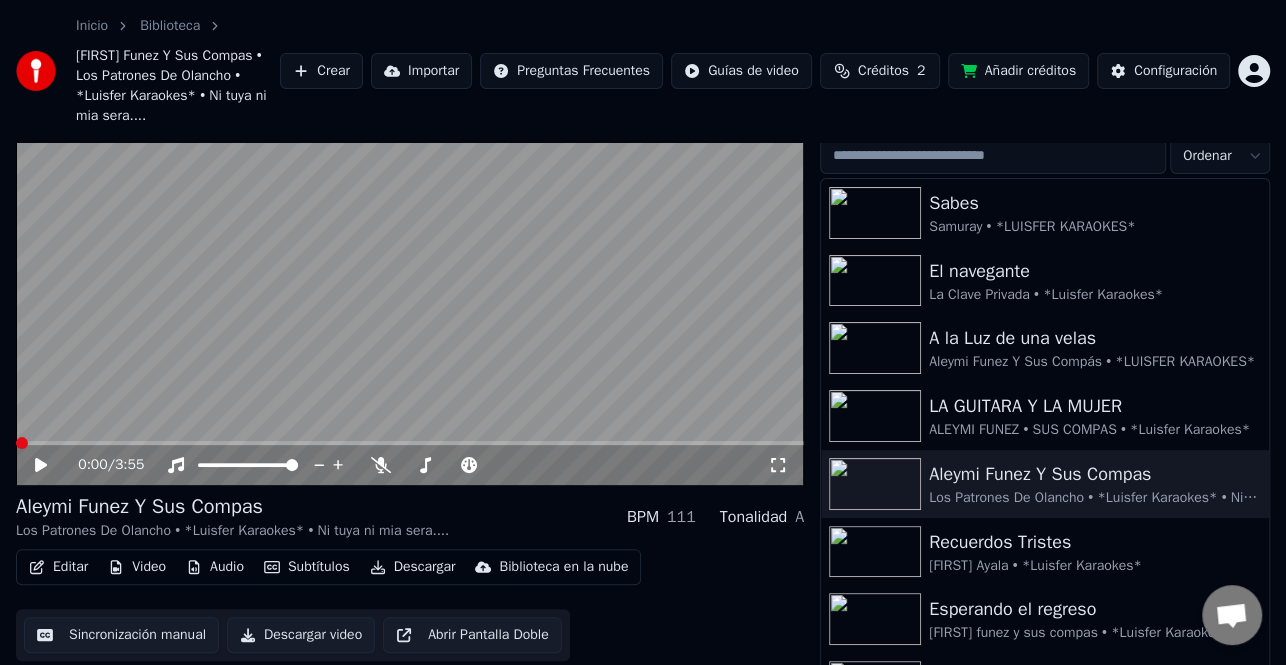 scroll, scrollTop: 0, scrollLeft: 0, axis: both 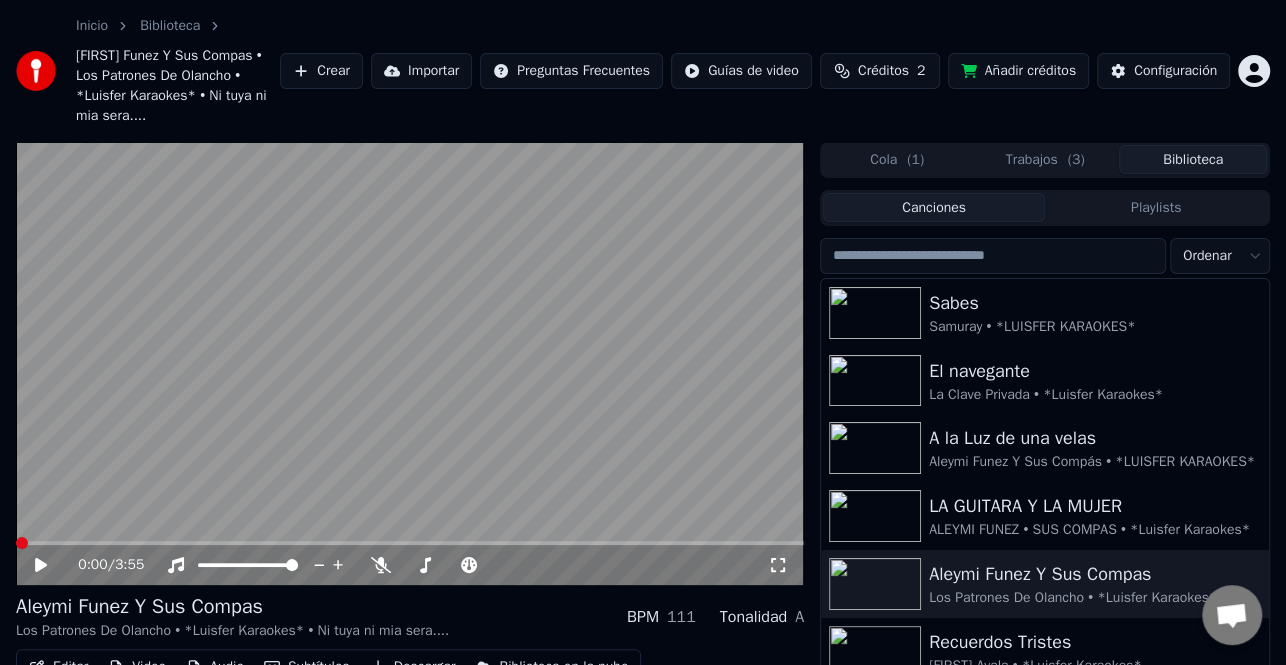 click 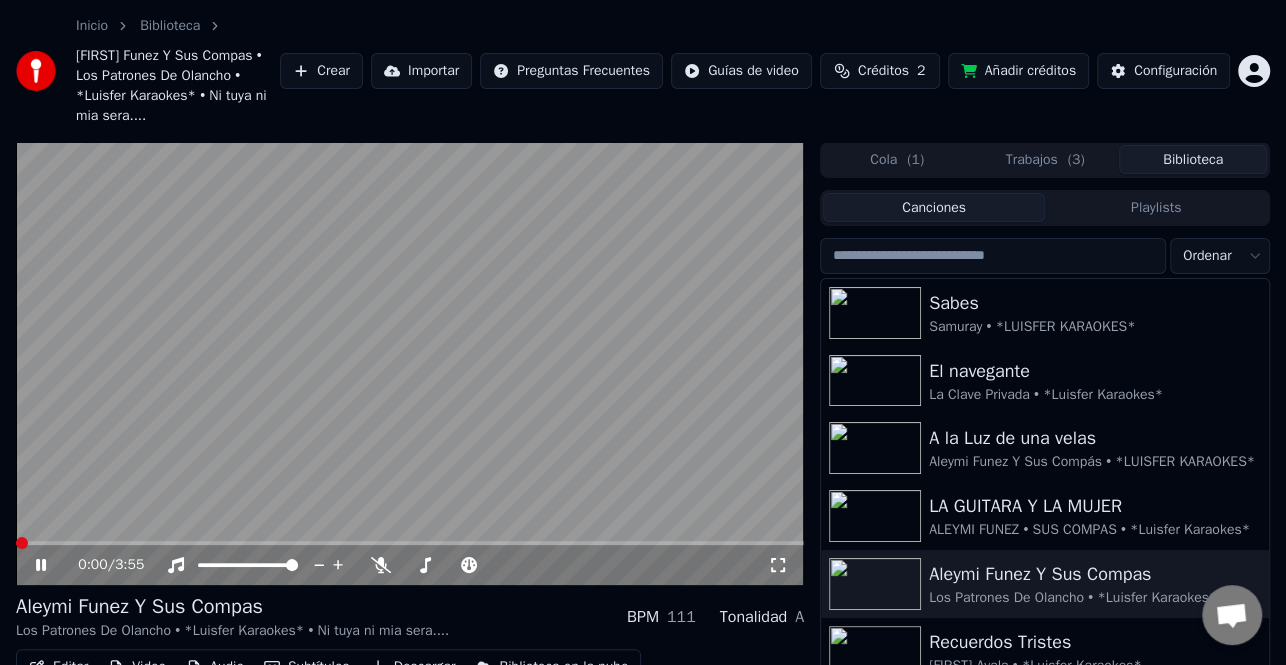 click at bounding box center (22, 543) 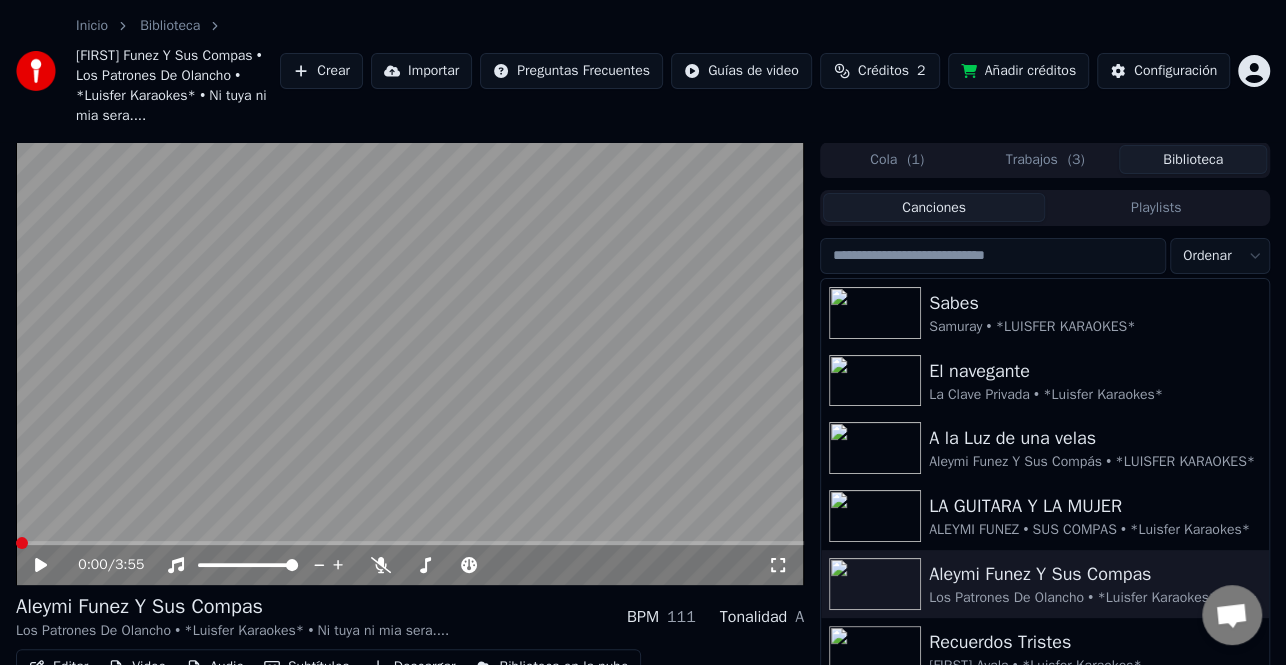 click 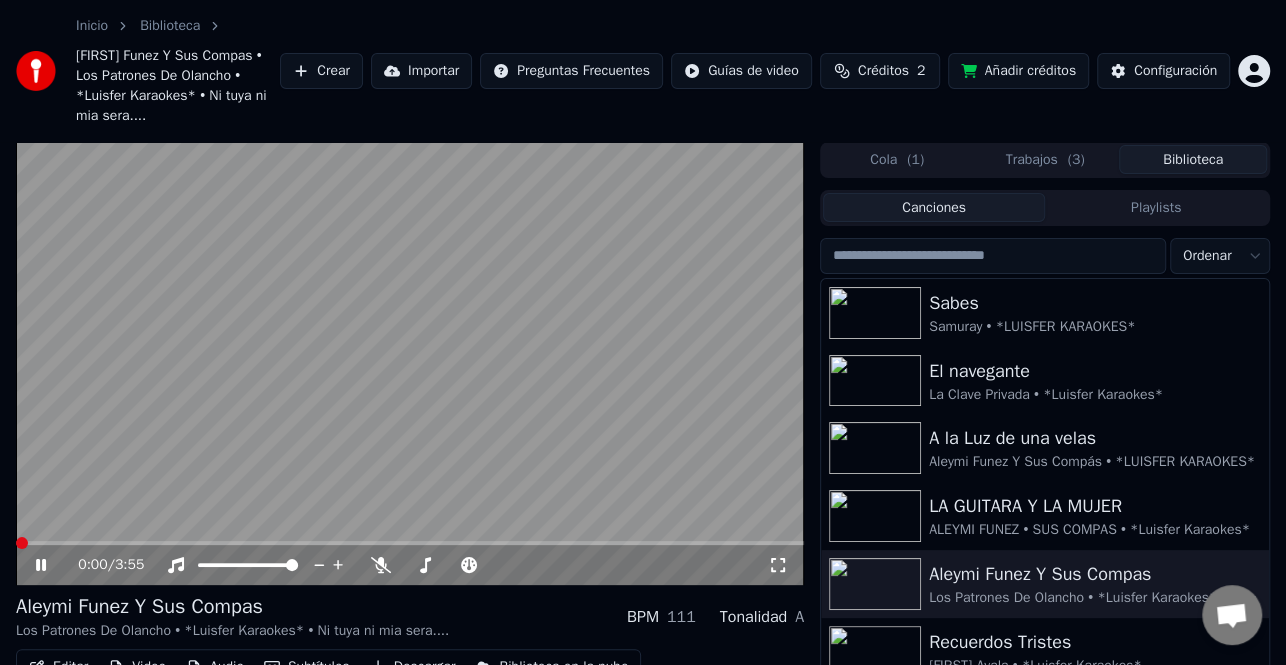 click 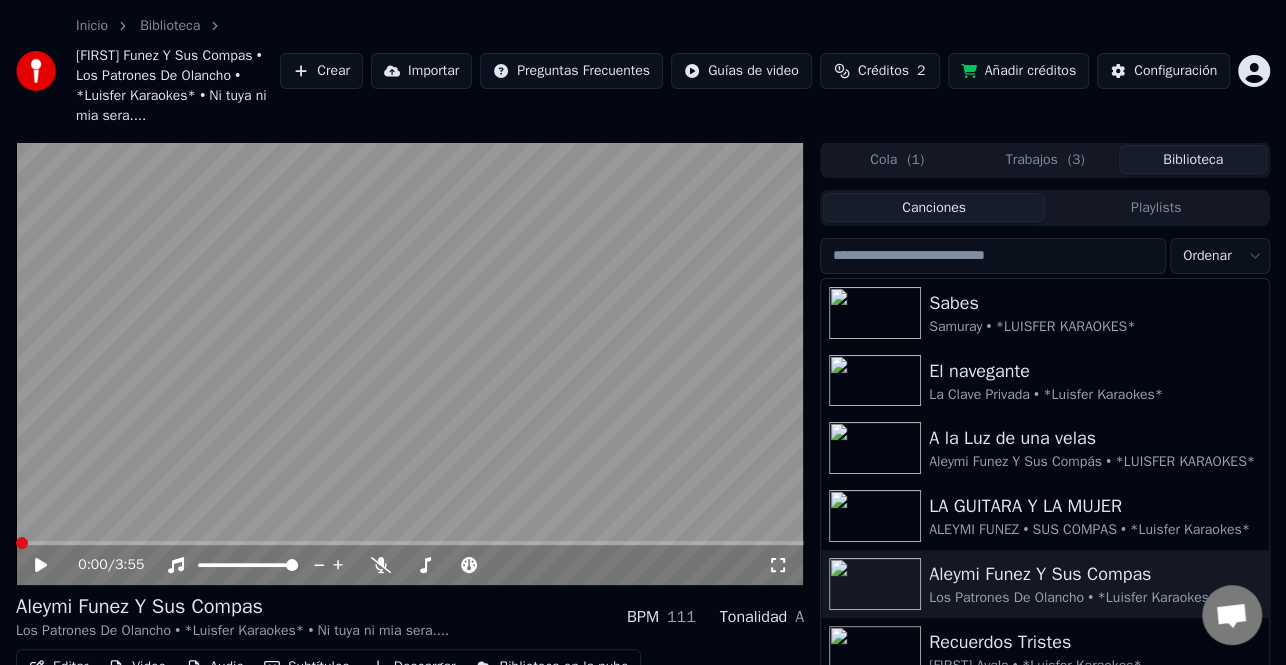 click 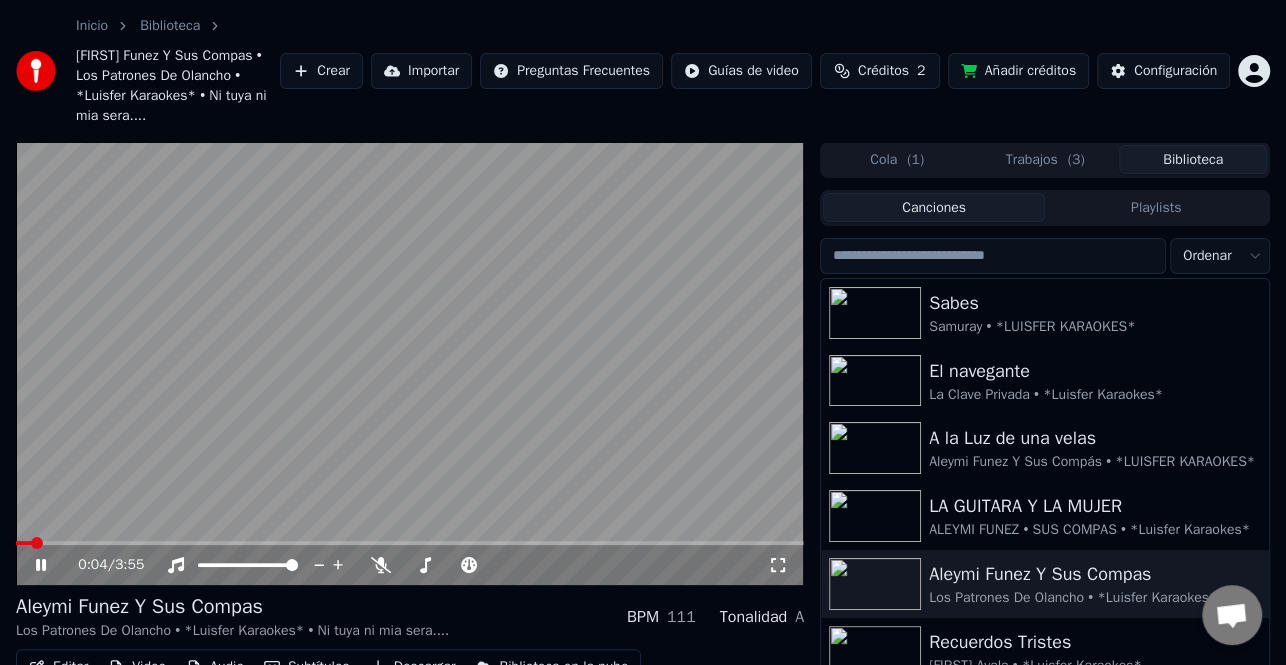 click 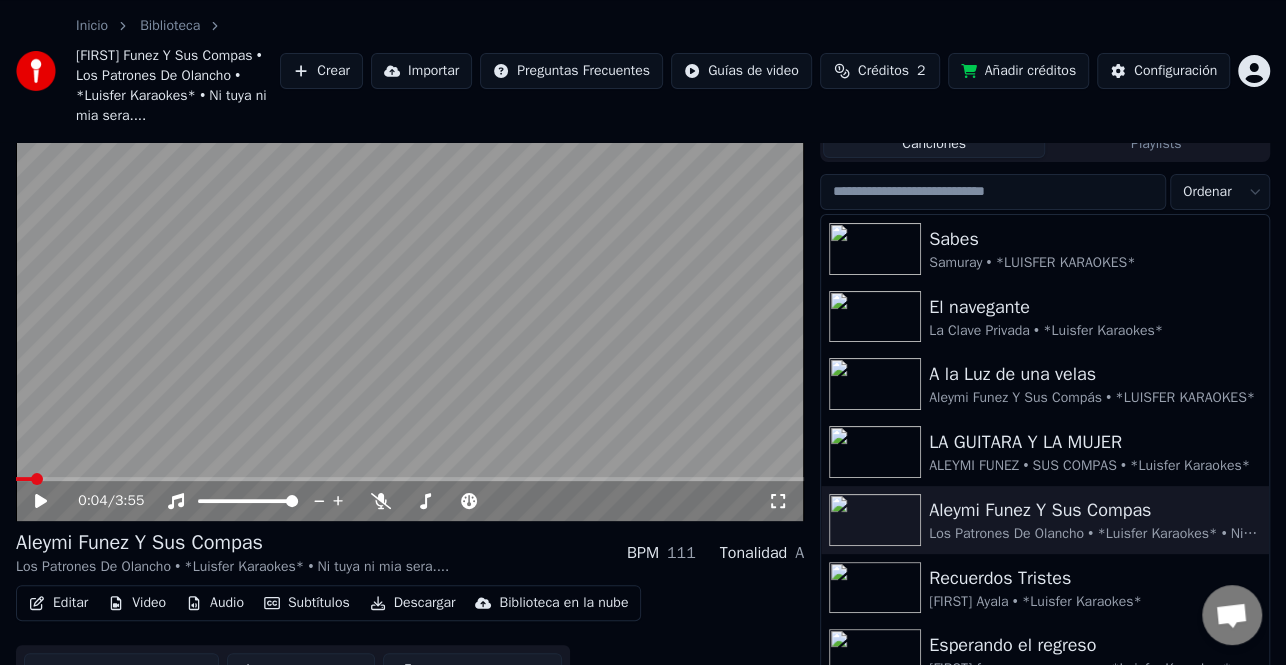 scroll, scrollTop: 111, scrollLeft: 0, axis: vertical 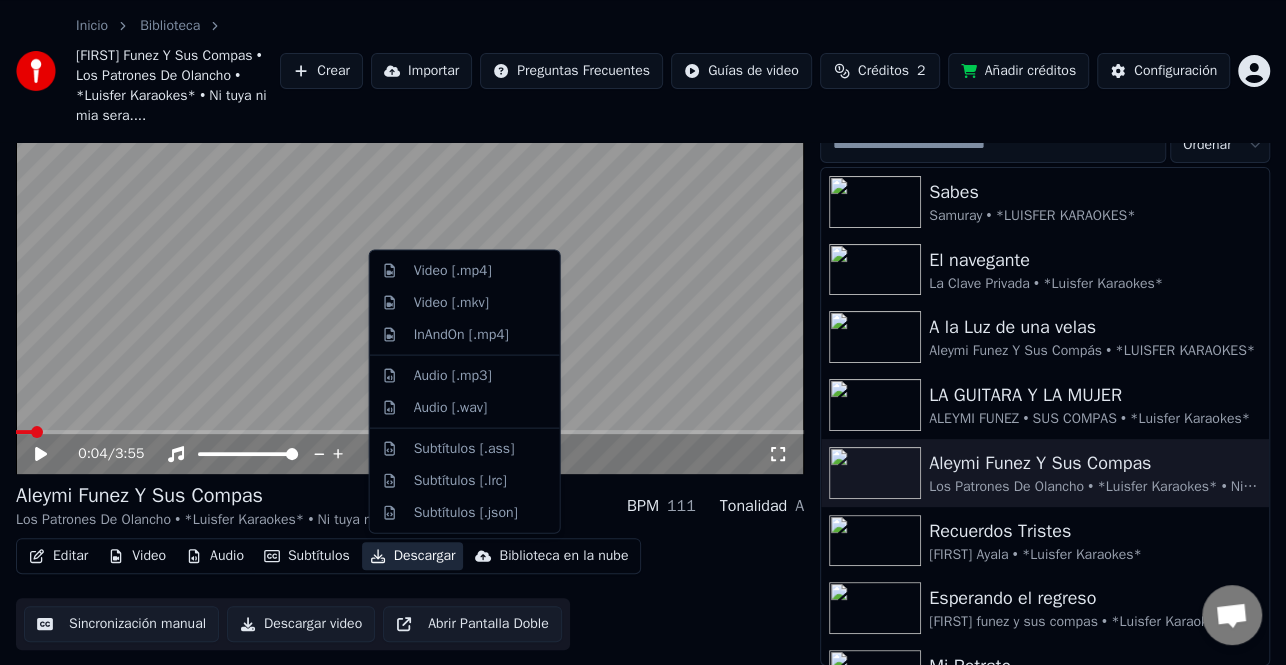 click on "Descargar" at bounding box center (413, 556) 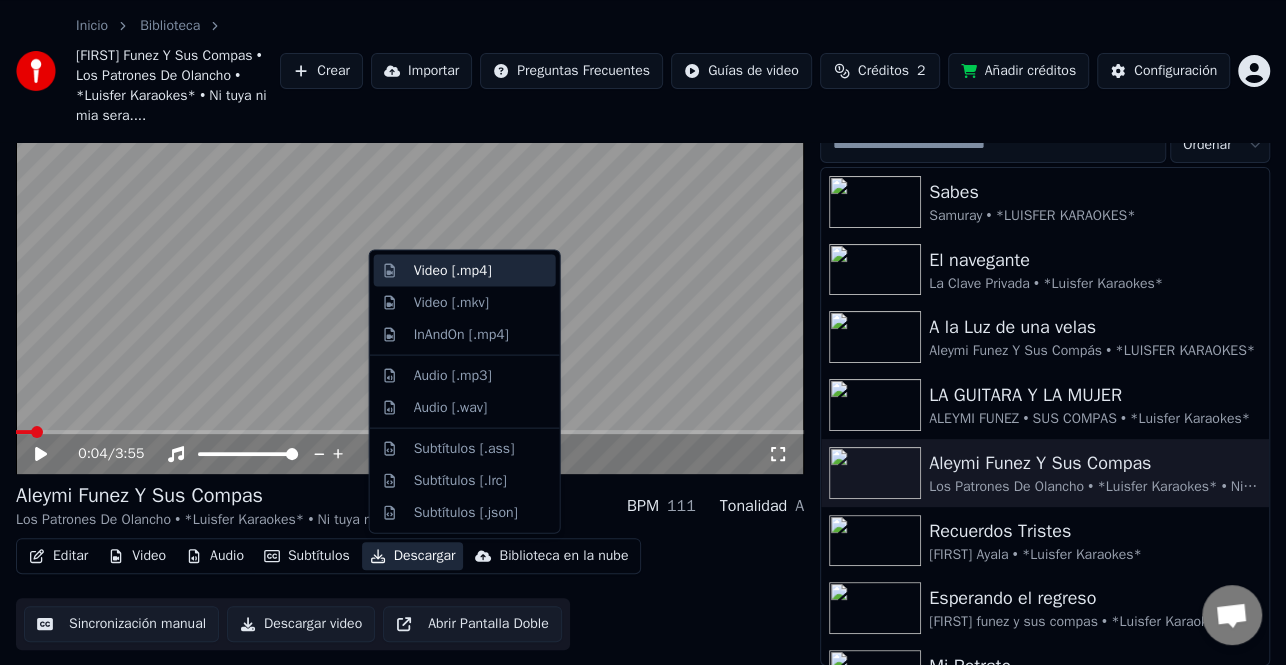 click on "Video [.mp4]" at bounding box center [453, 271] 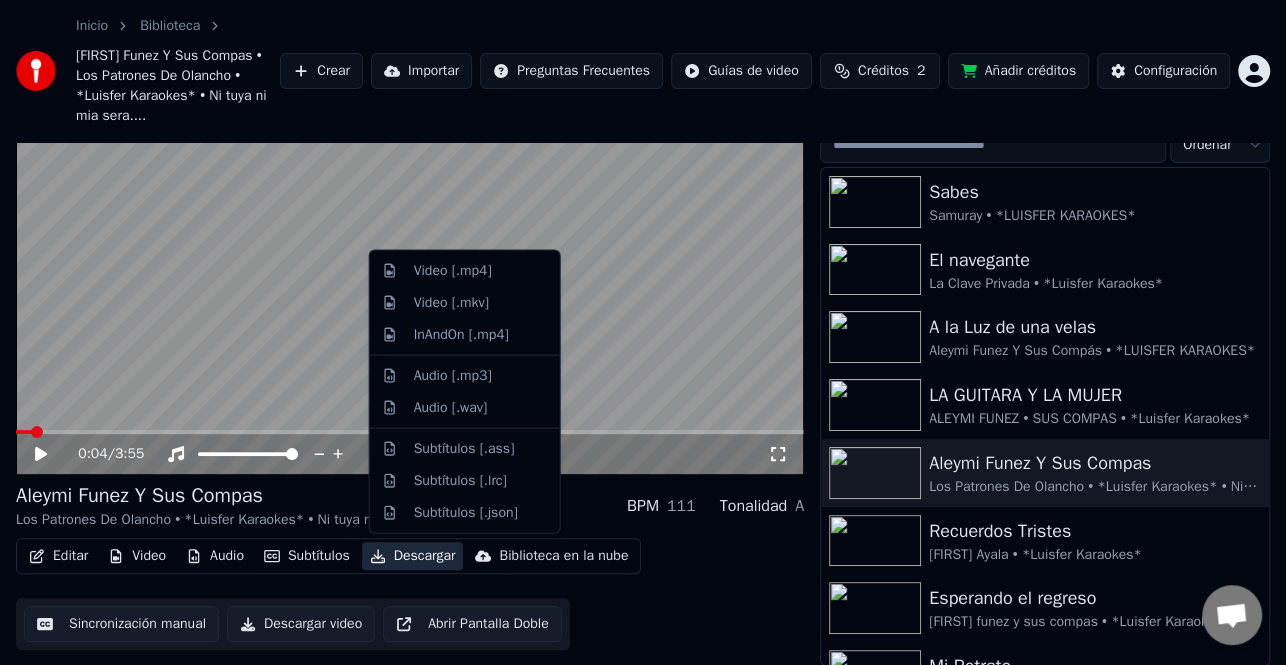 scroll, scrollTop: 96, scrollLeft: 0, axis: vertical 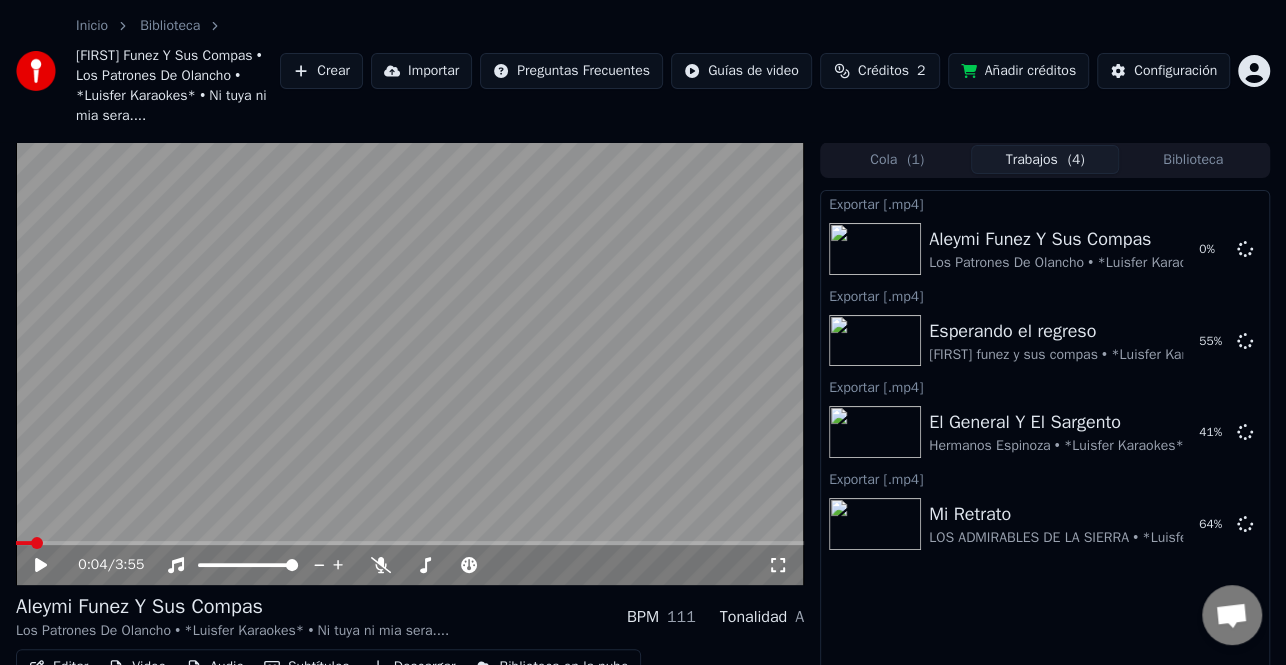 click on "Cola ( 1 ) Trabajos ( 4 ) Biblioteca Exportar [.mp4] [FIRST] Funez Y Sus Compas Los Patrones De Olancho • *Luisfer Karaokes* • Ni tuya ni mia sera.... 0 % Exportar [.mp4] Esperando el regreso [FIRST] funez y sus compas • *Luisfer Karaokes* 55 % Exportar [.mp4] El General Y El Sargento Hermanos Espinoza • *Luisfer Karaokes* 41 % Exportar [.mp4] Mi Retrato LOS ADMIRABLES DE LA SIERRA • *Luisfer Karaokes* 64 %" at bounding box center (1045, 448) 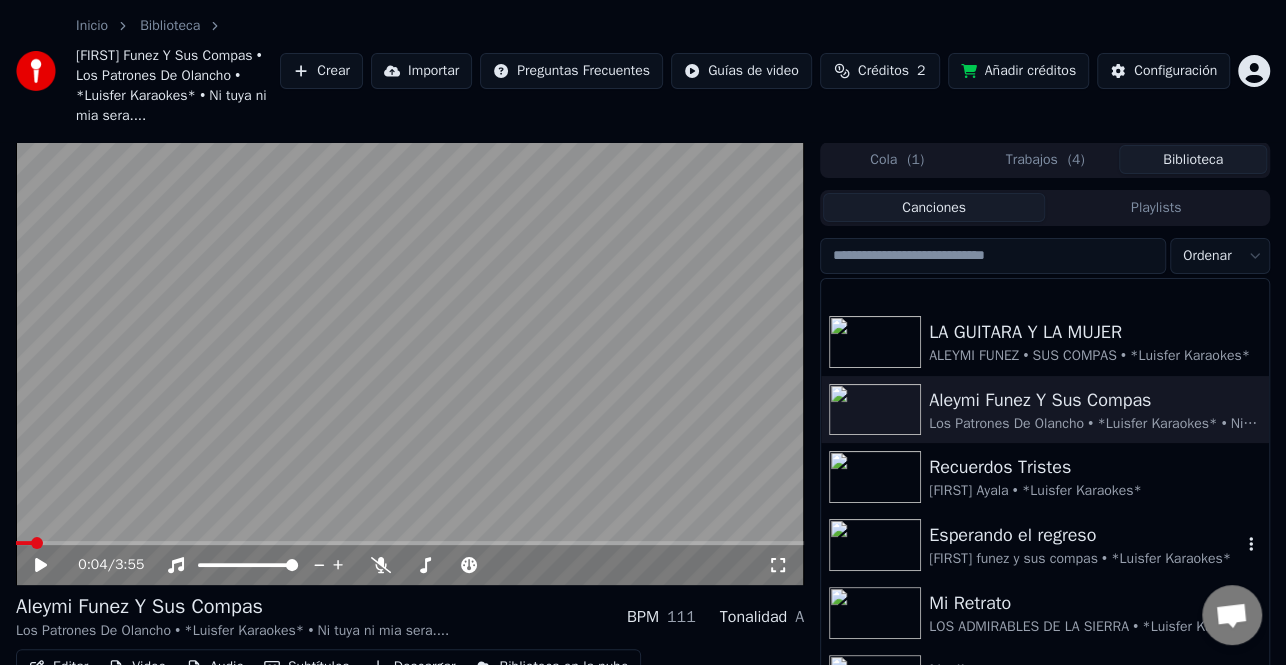 scroll, scrollTop: 300, scrollLeft: 0, axis: vertical 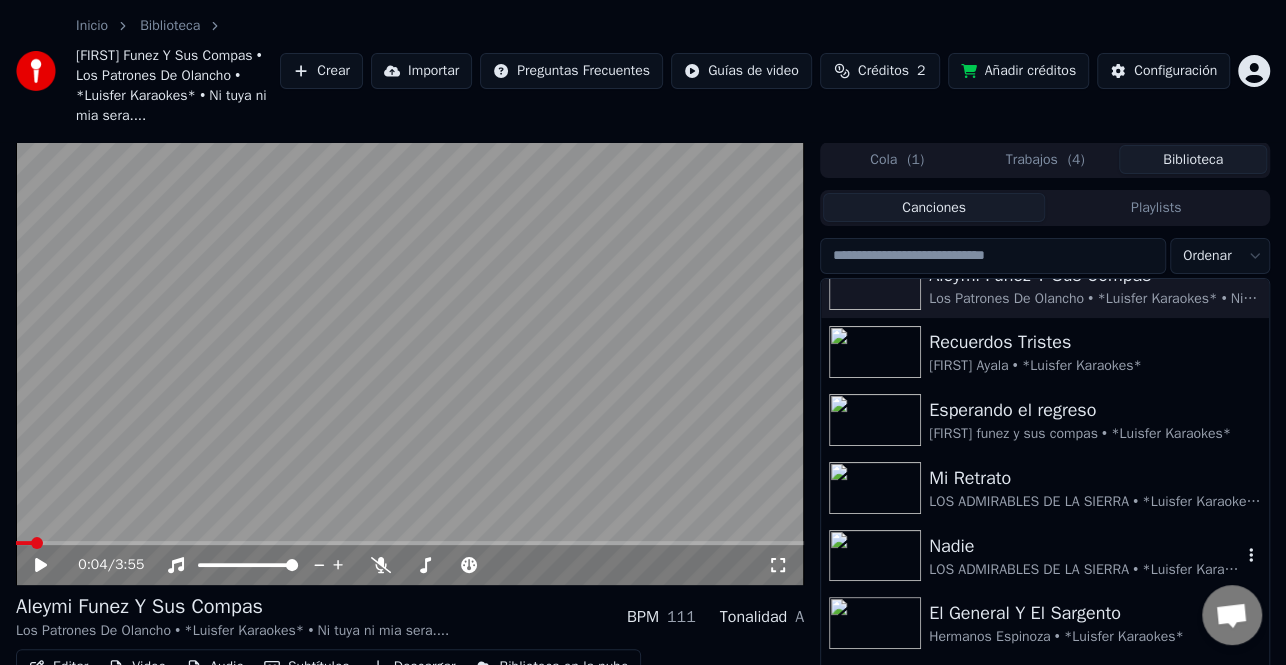 click on "LOS ADMIRABLES DE LA SIERRA •        *Luisfer Karaokes*" at bounding box center [1085, 570] 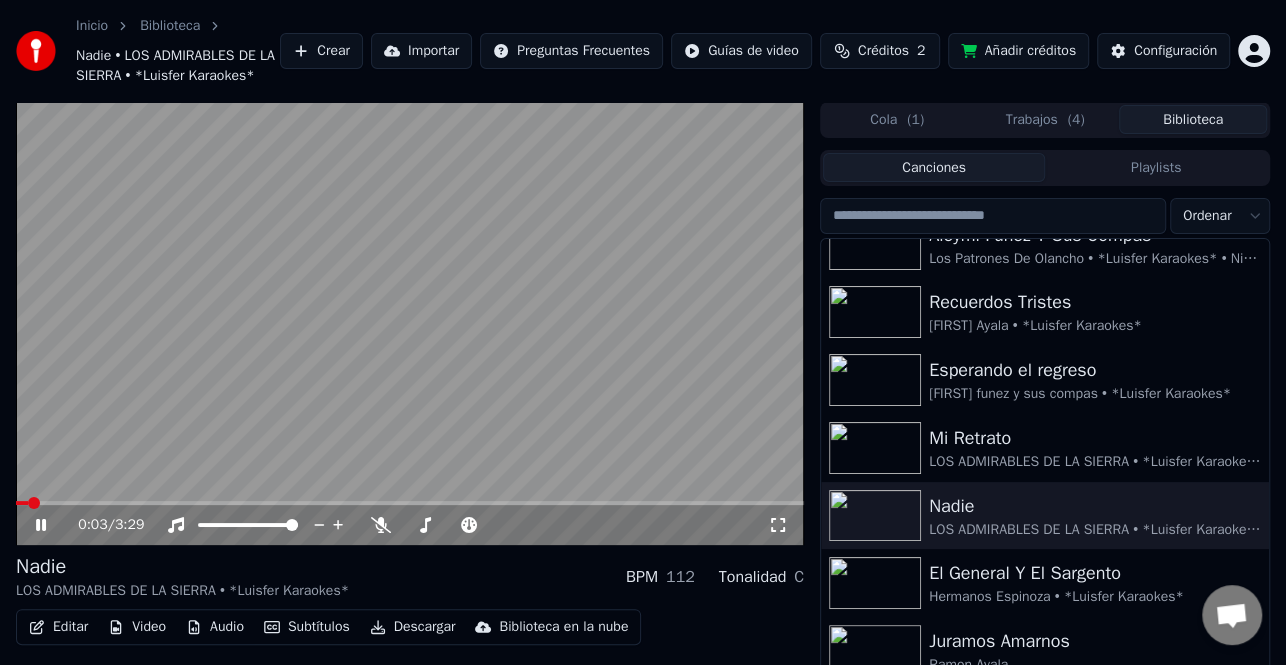 click 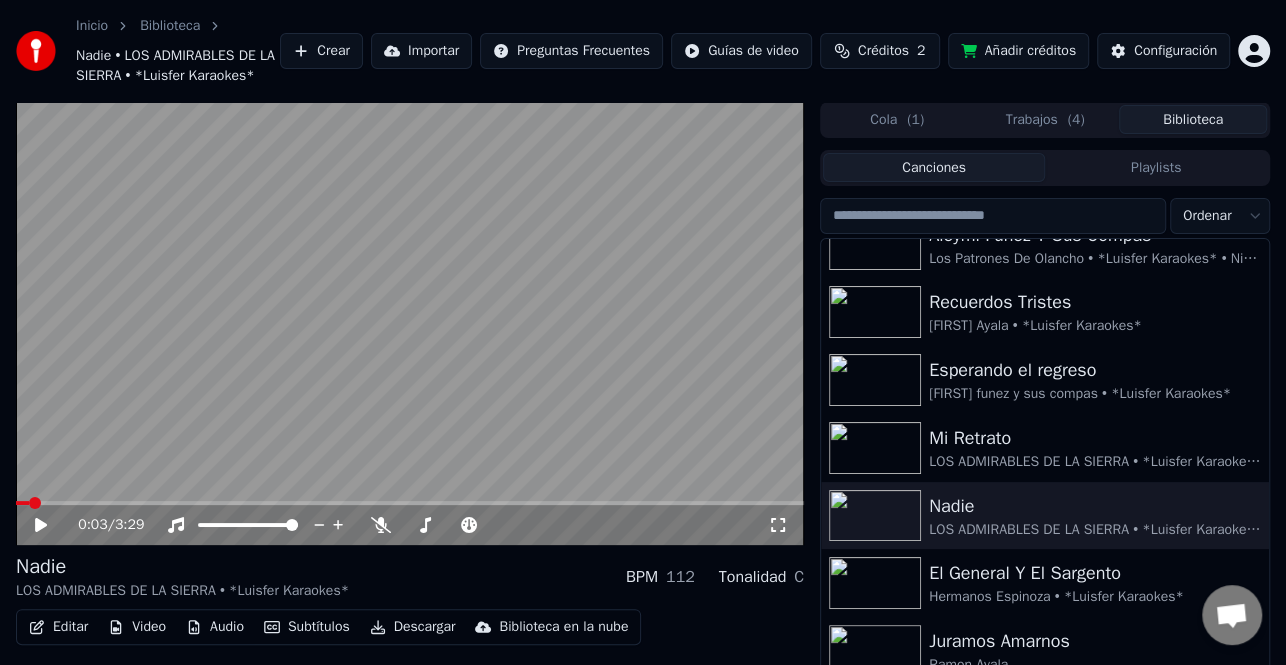 scroll, scrollTop: 91, scrollLeft: 0, axis: vertical 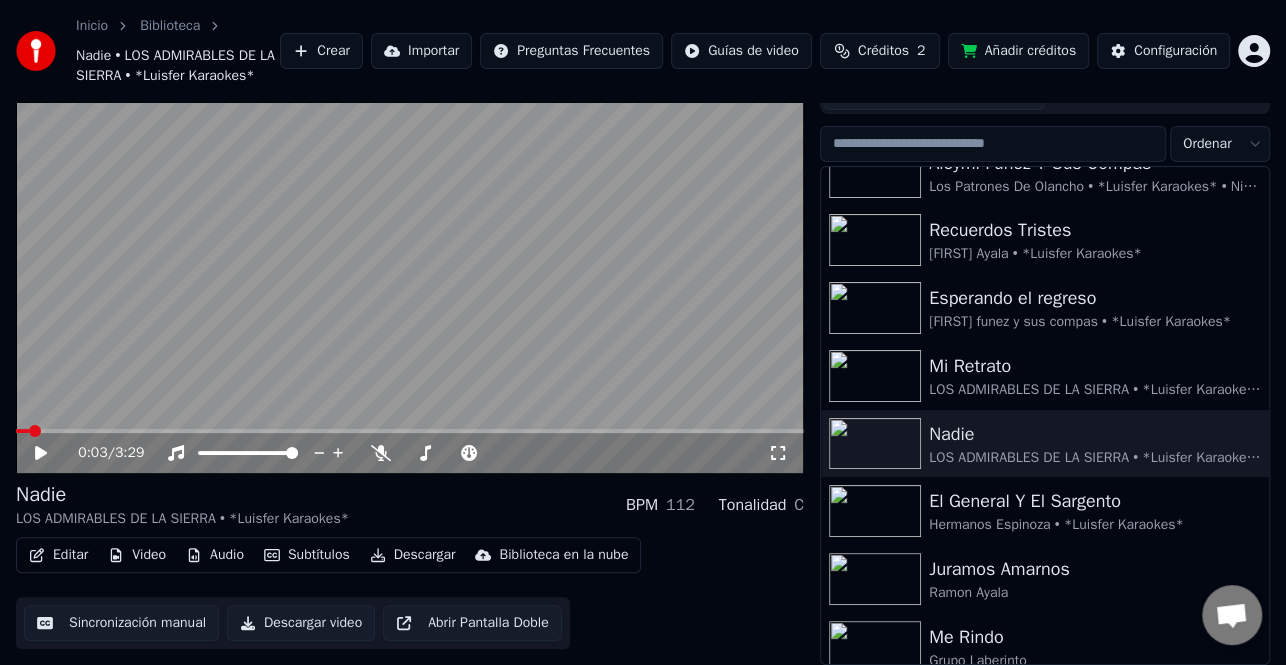 click on "Descargar" at bounding box center (413, 555) 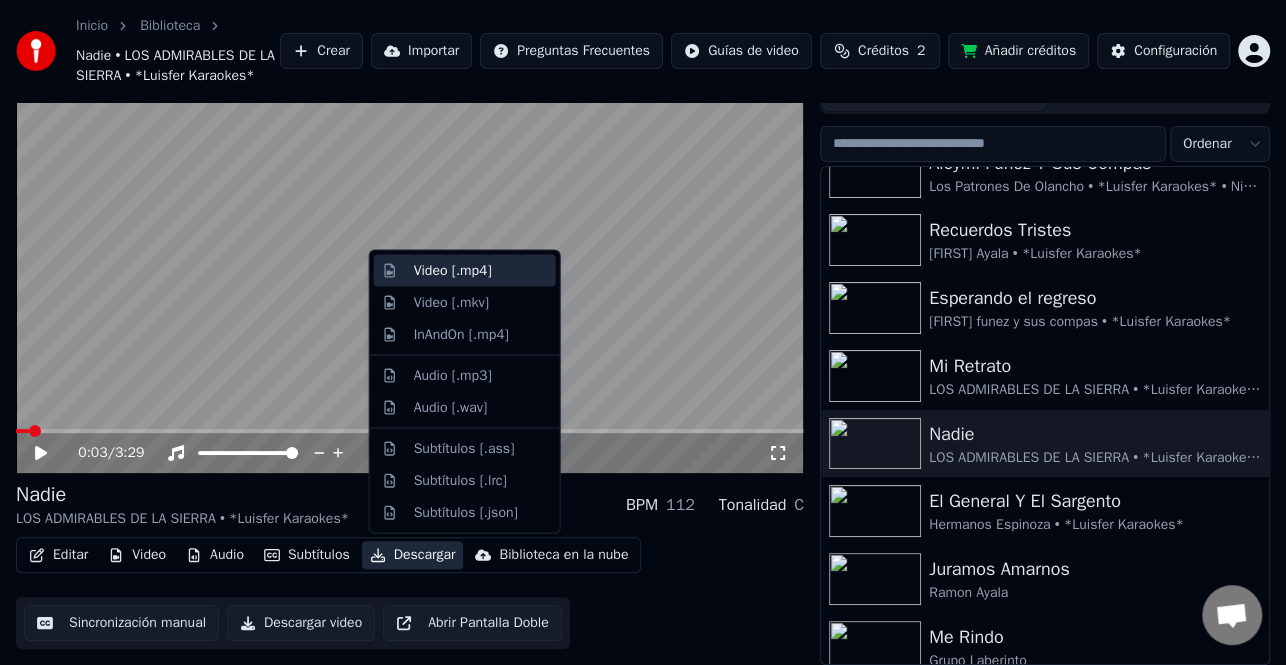 click on "Video [.mp4]" at bounding box center (453, 271) 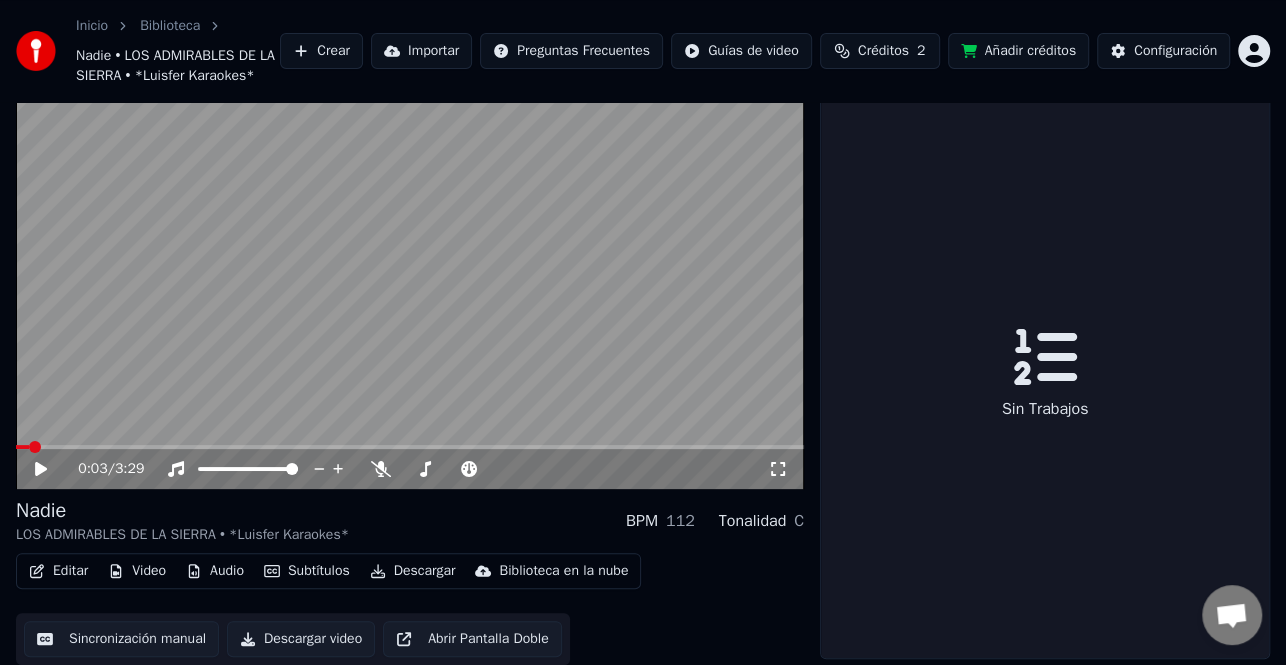scroll, scrollTop: 76, scrollLeft: 0, axis: vertical 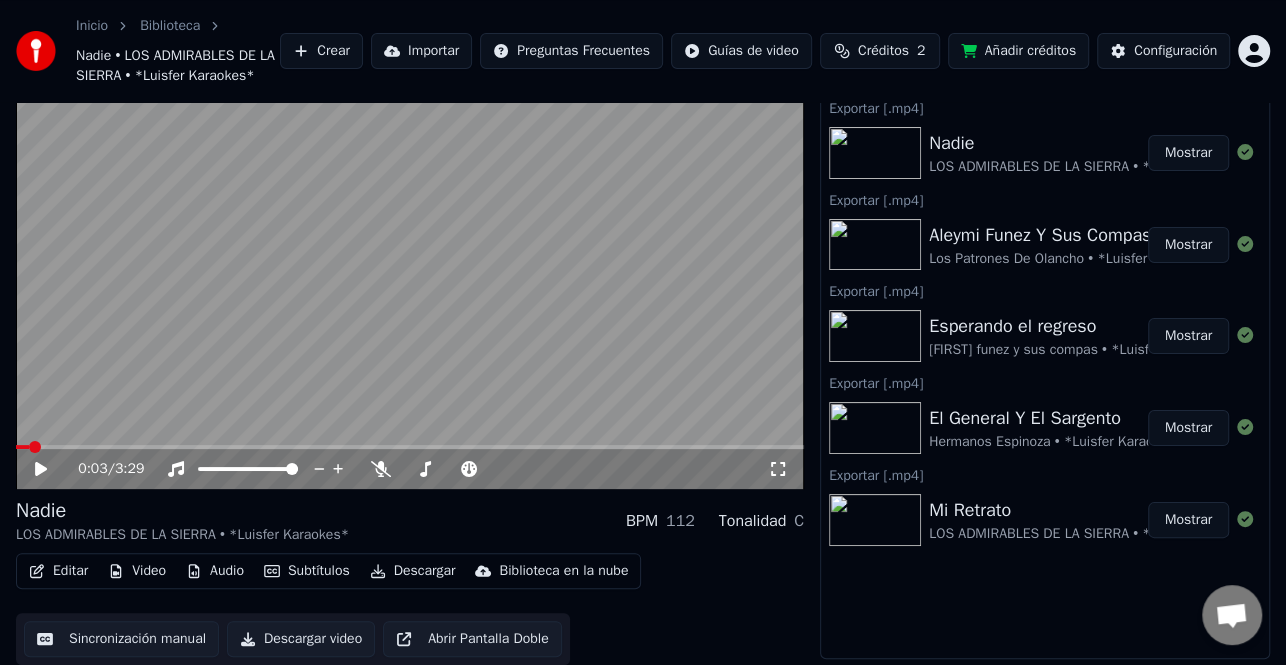 click on "Mostrar" at bounding box center [1188, 153] 